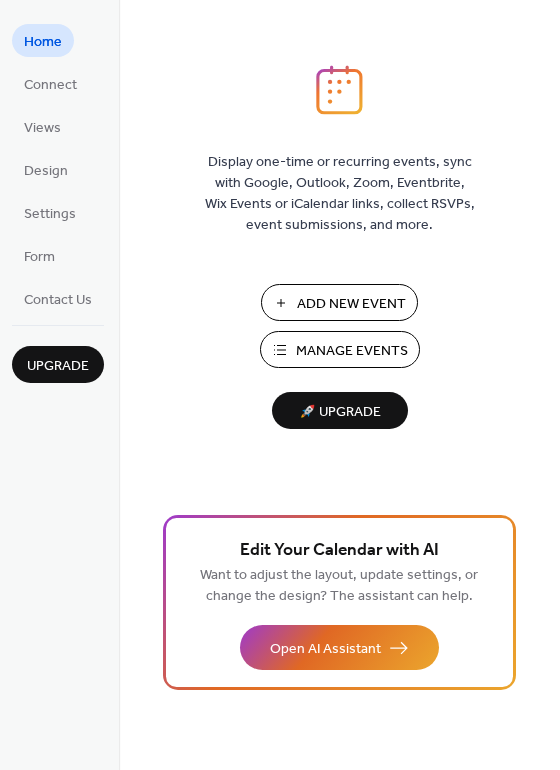 scroll, scrollTop: 0, scrollLeft: 0, axis: both 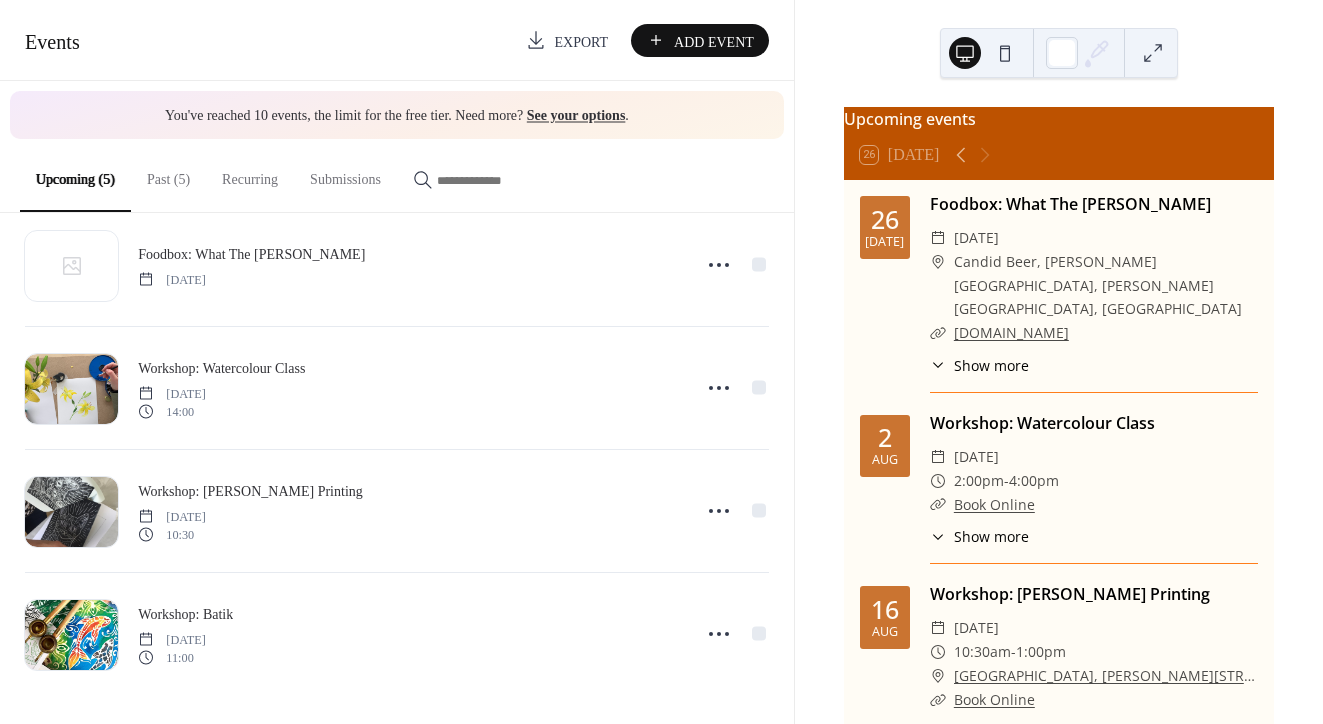 click on "Past (5)" at bounding box center (168, 174) 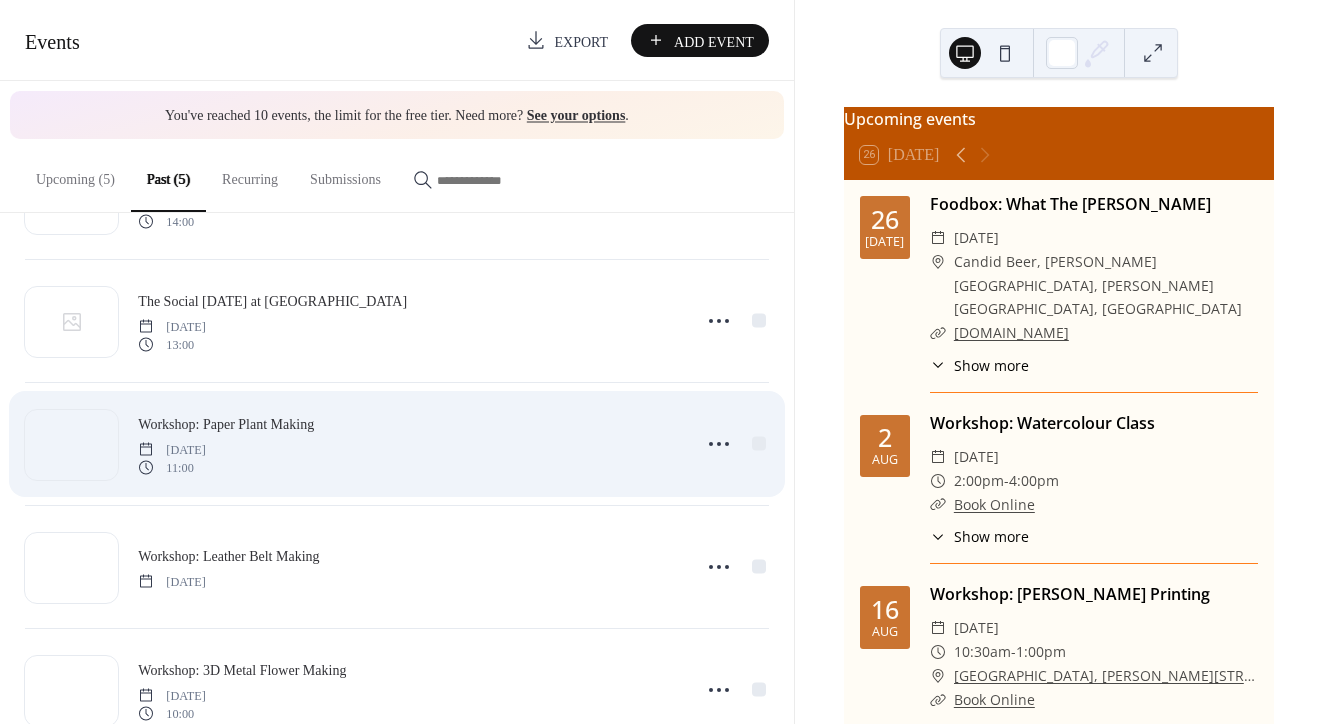 scroll, scrollTop: 95, scrollLeft: 0, axis: vertical 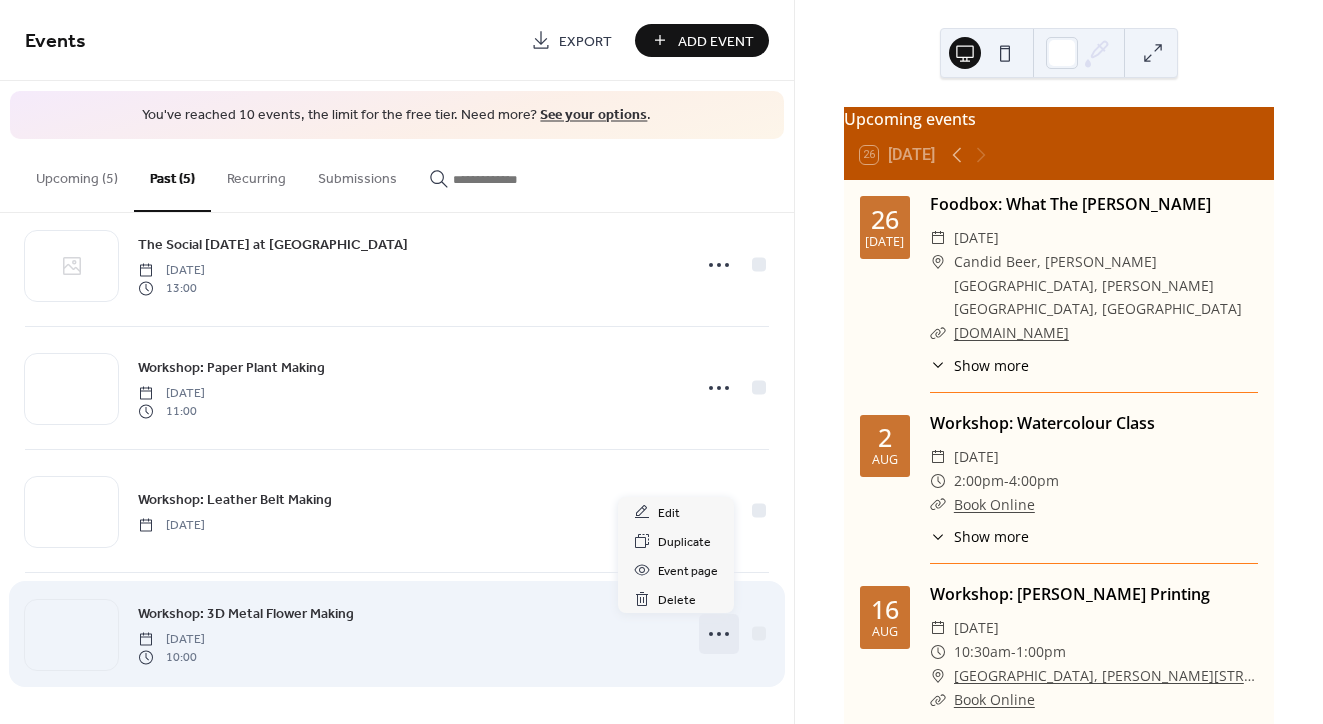 click 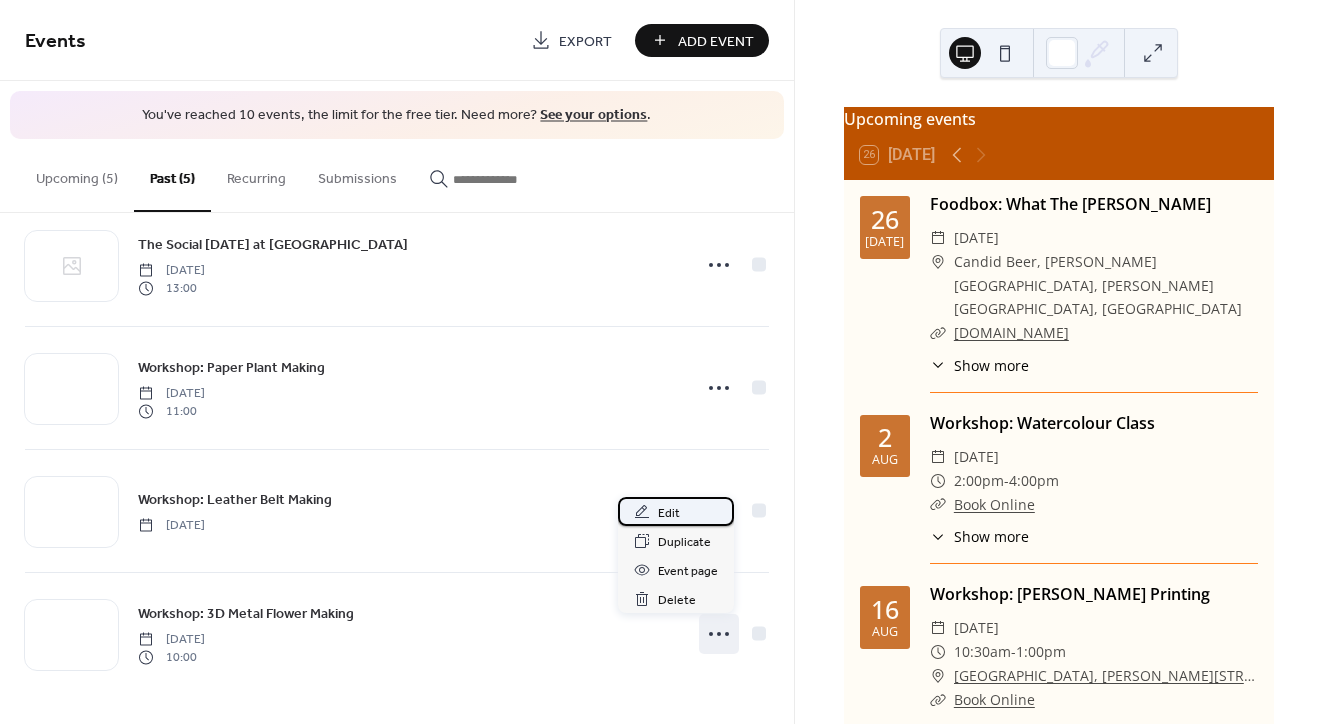 click on "Edit" at bounding box center (676, 511) 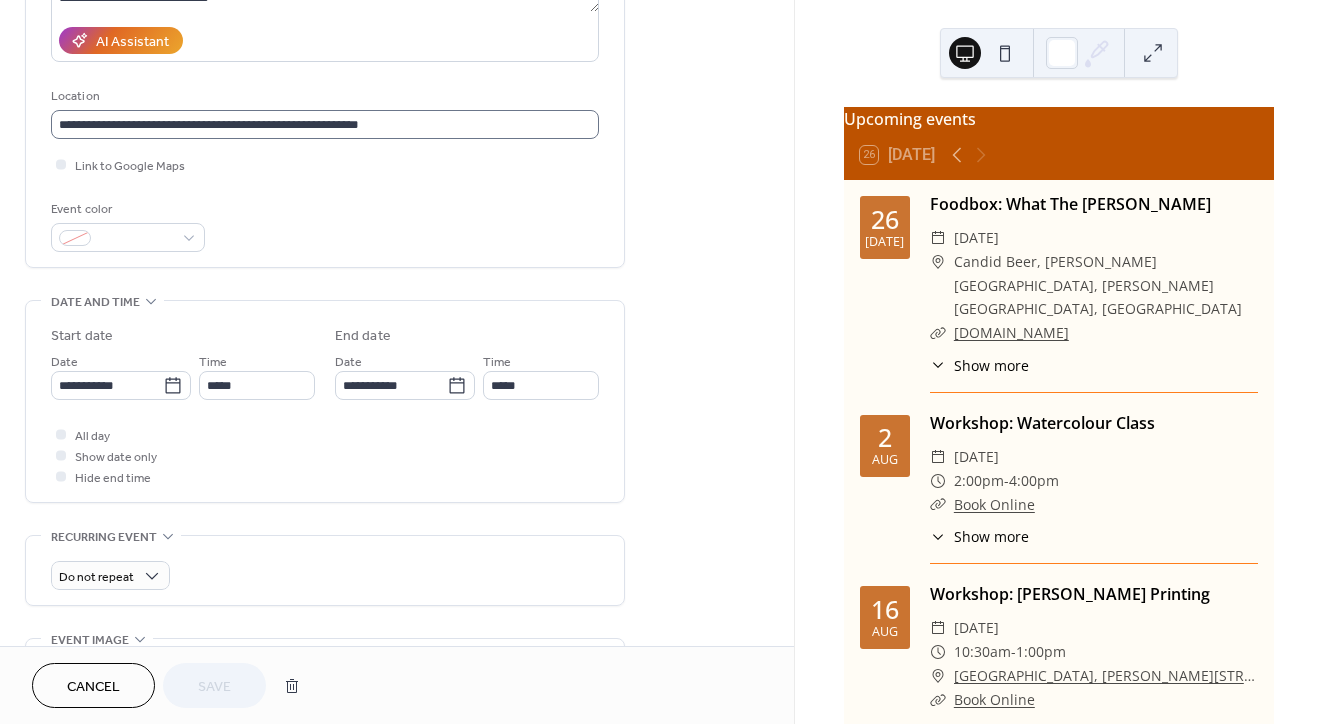 scroll, scrollTop: 354, scrollLeft: 0, axis: vertical 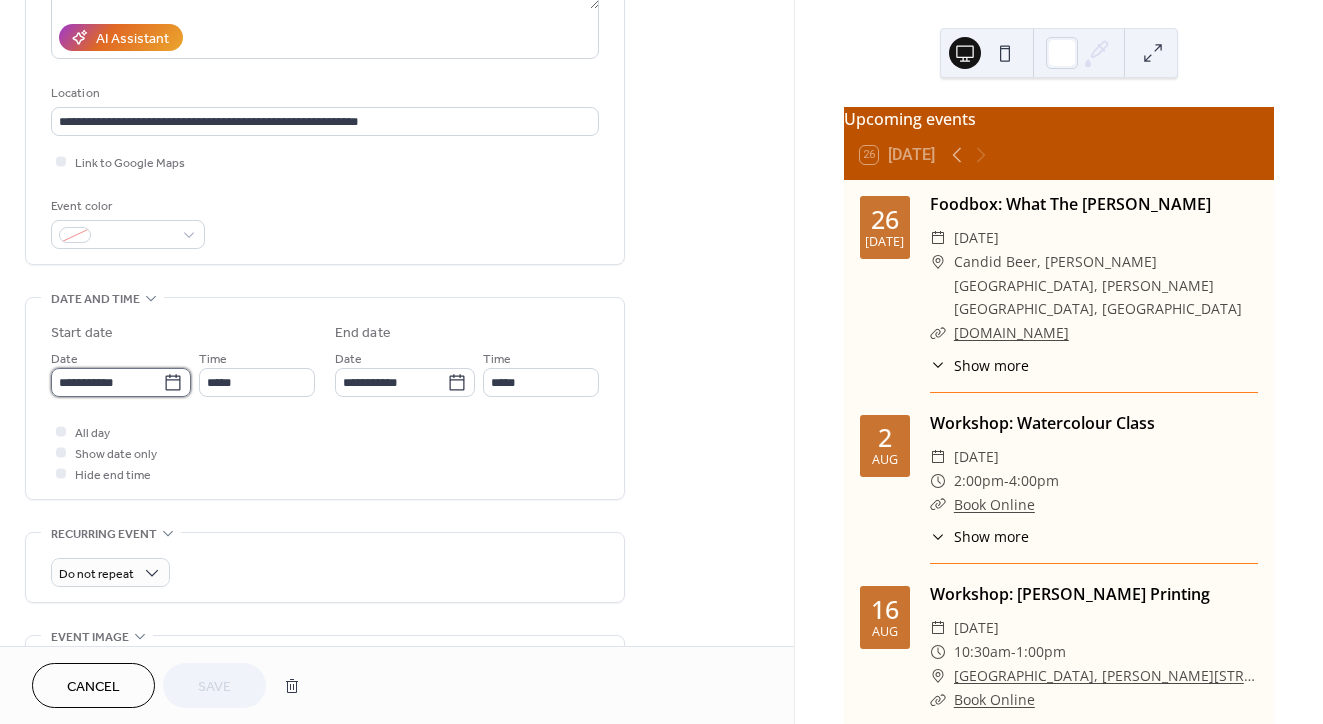 click on "**********" at bounding box center [107, 382] 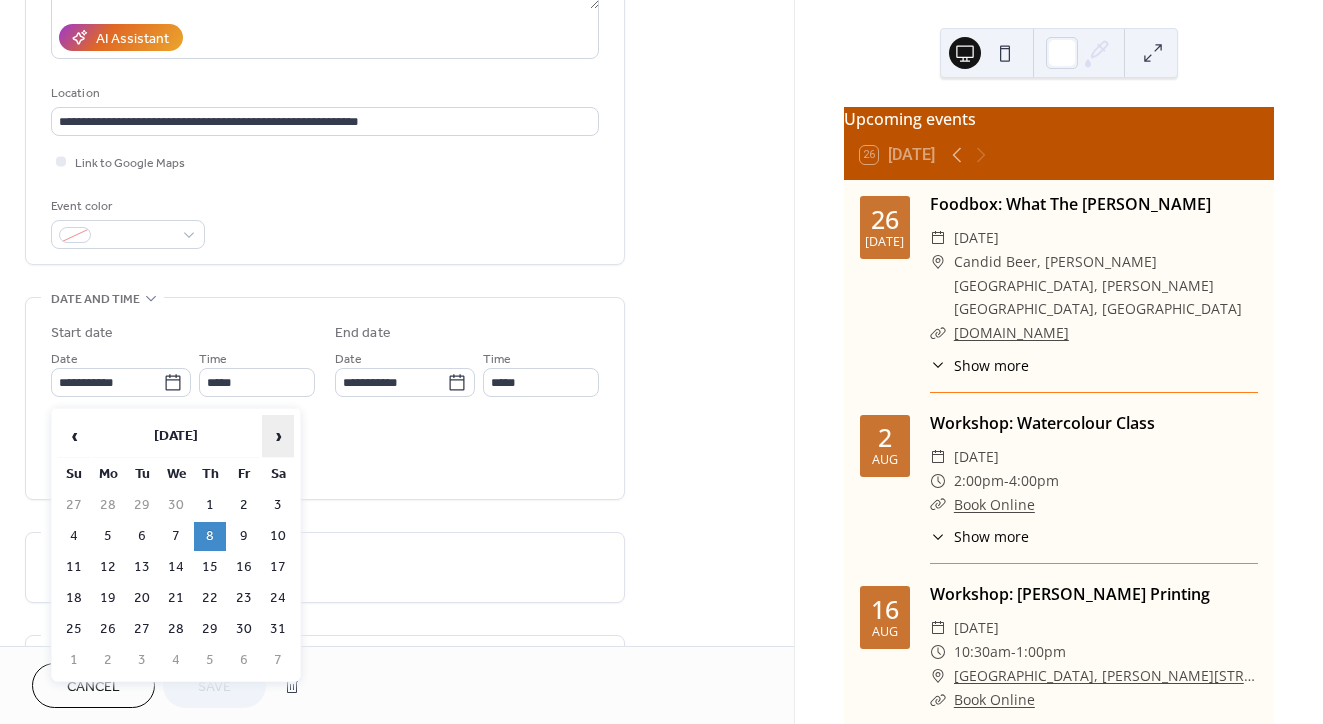 click on "›" at bounding box center (278, 436) 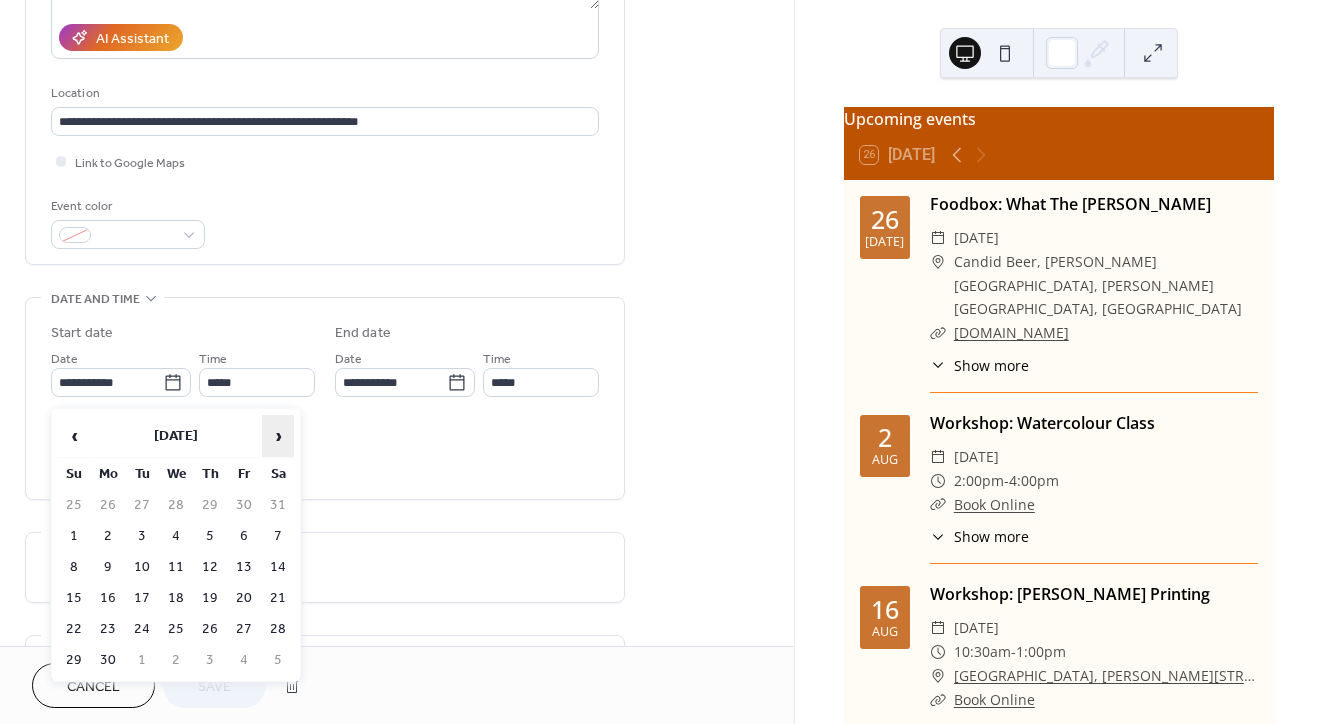 click on "›" at bounding box center [278, 436] 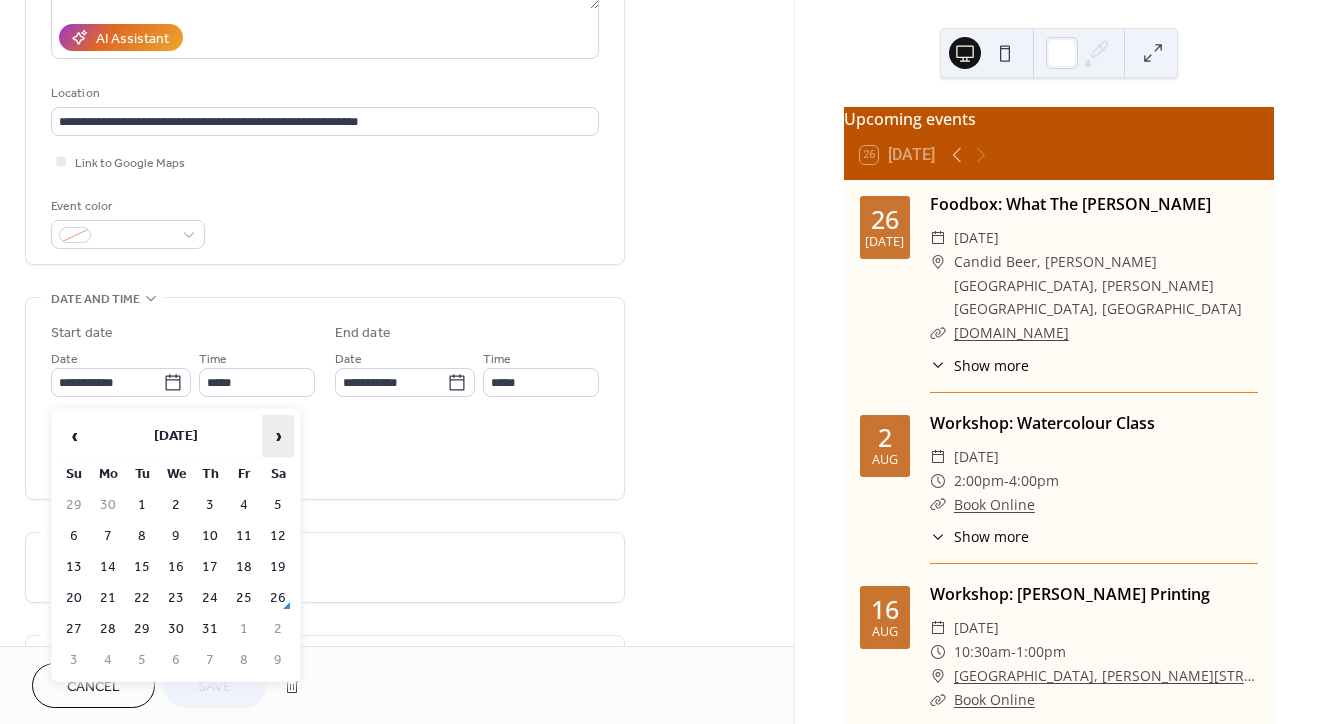 click on "›" at bounding box center [278, 436] 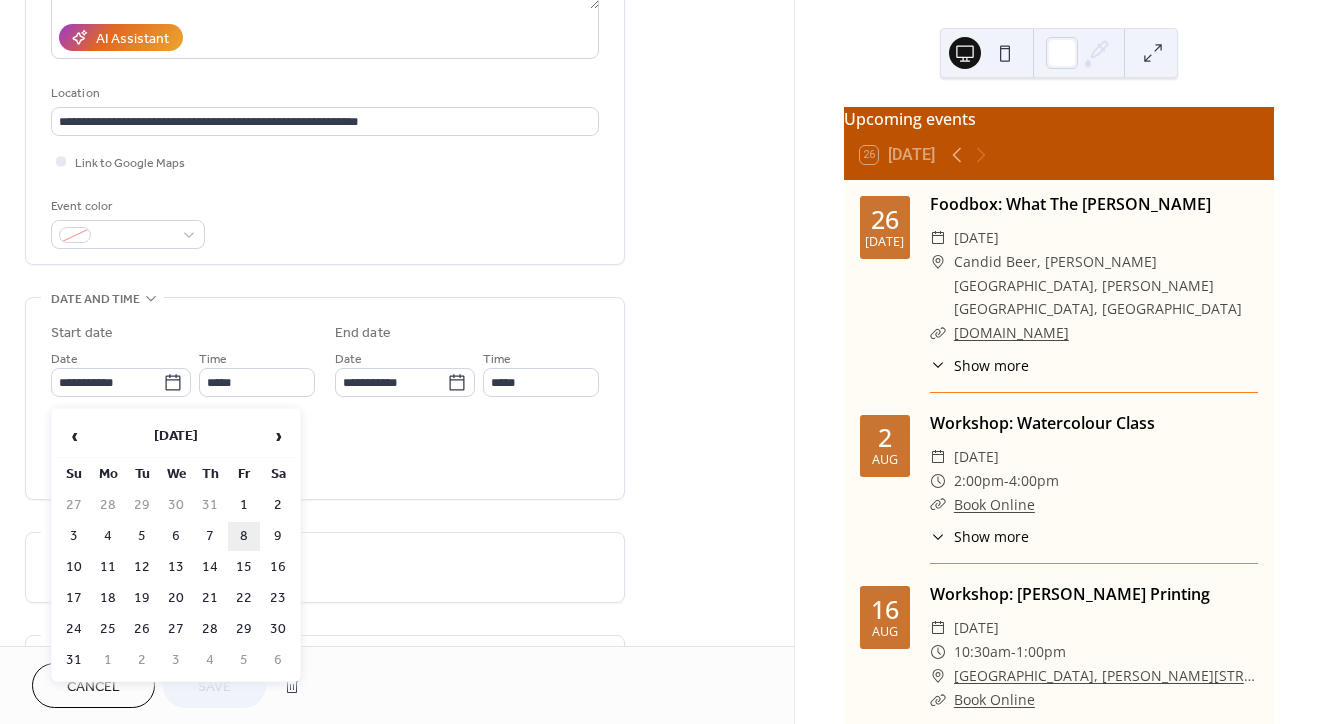 click on "8" at bounding box center [244, 536] 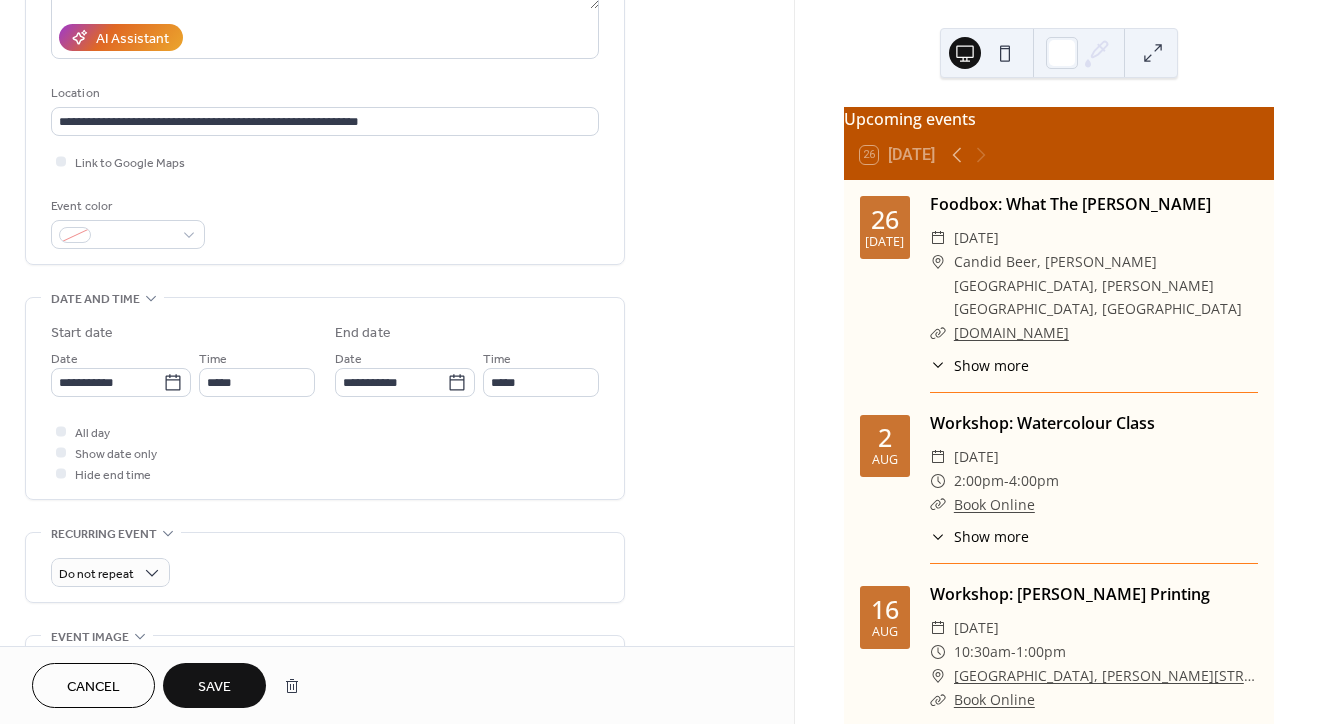 type on "**********" 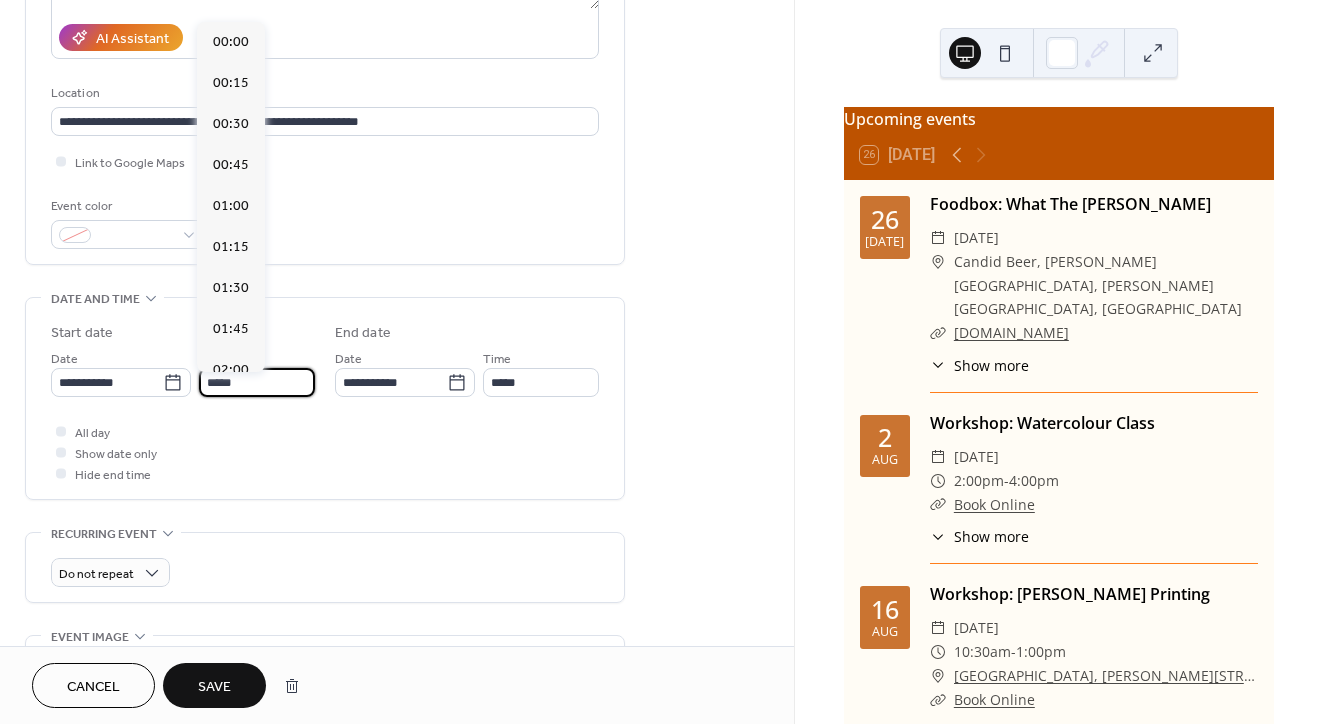 click on "*****" at bounding box center (257, 382) 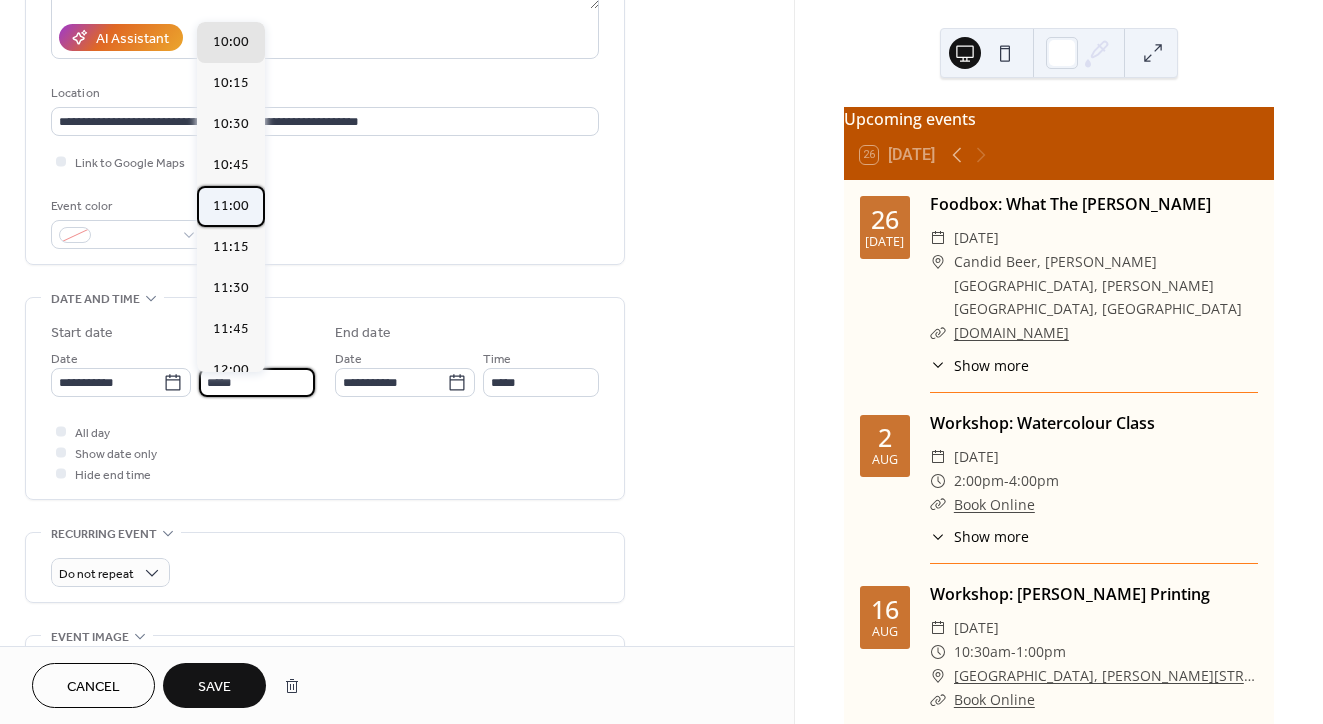 click on "11:00" at bounding box center (231, 206) 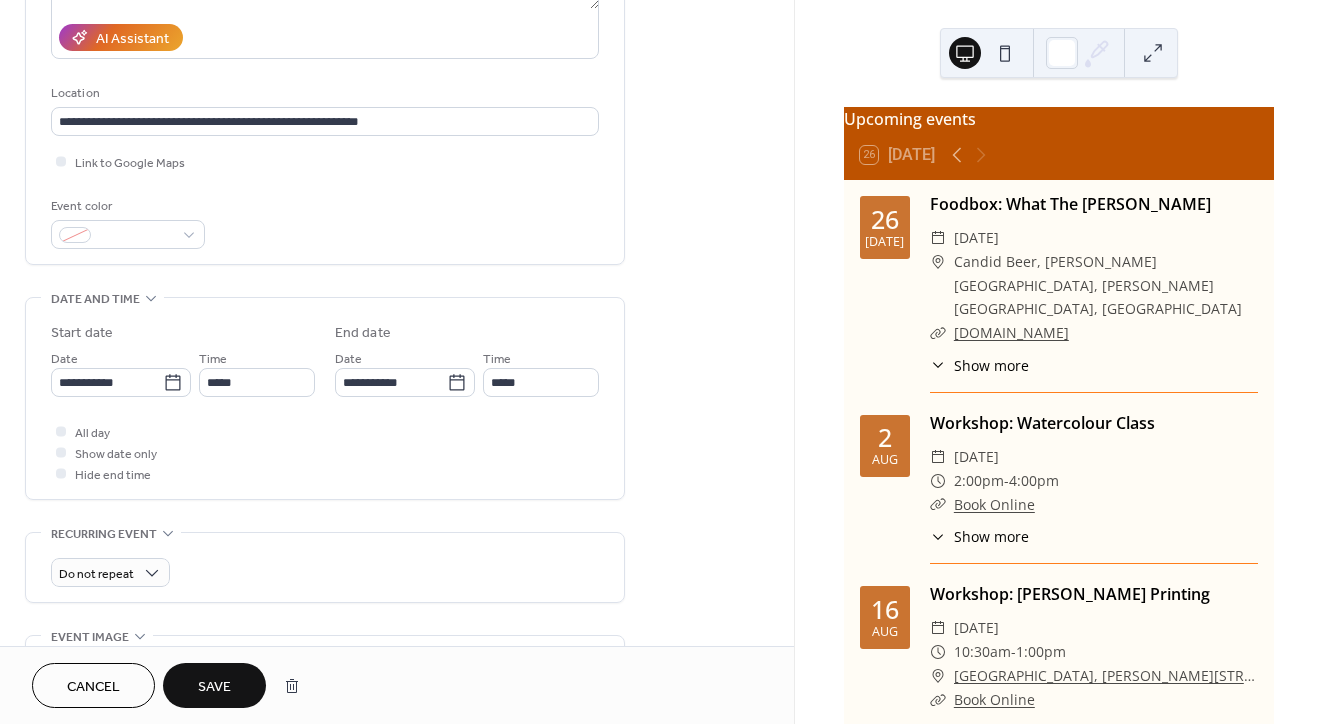 click on "Save" at bounding box center (214, 687) 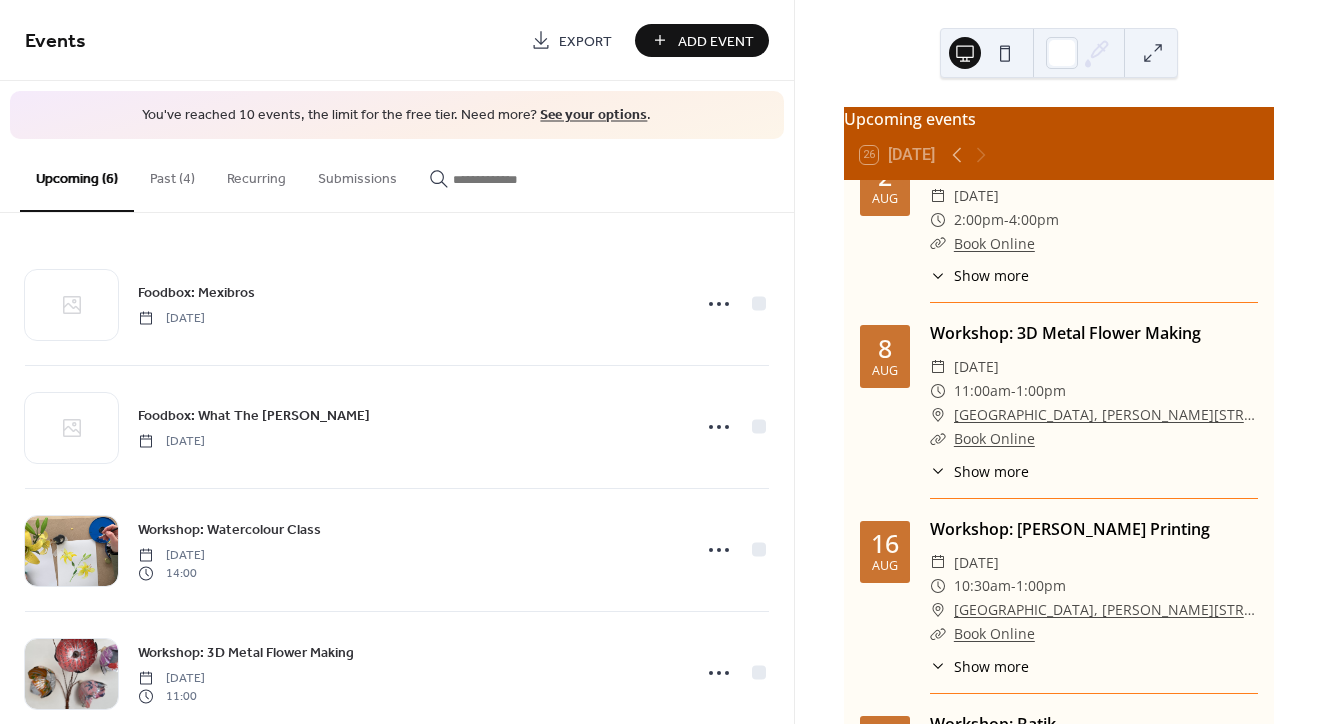 scroll, scrollTop: 352, scrollLeft: 0, axis: vertical 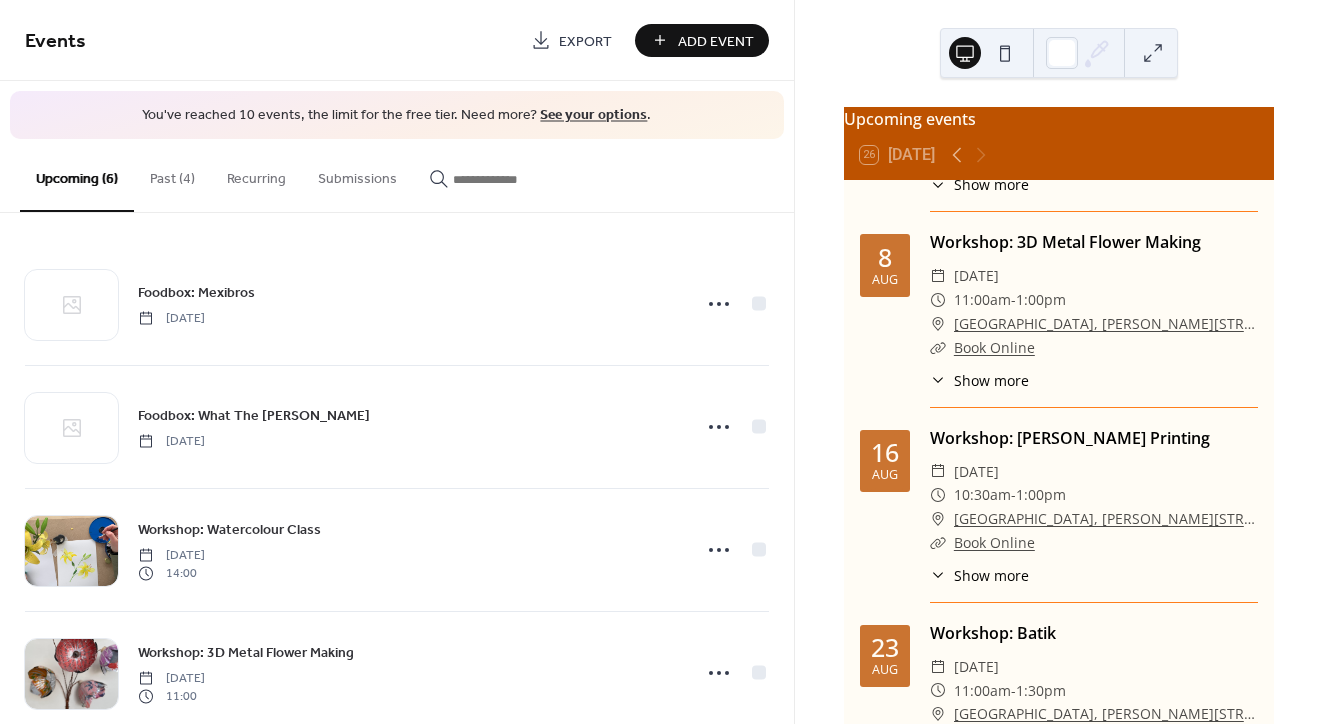 click on "Past (4)" at bounding box center [172, 174] 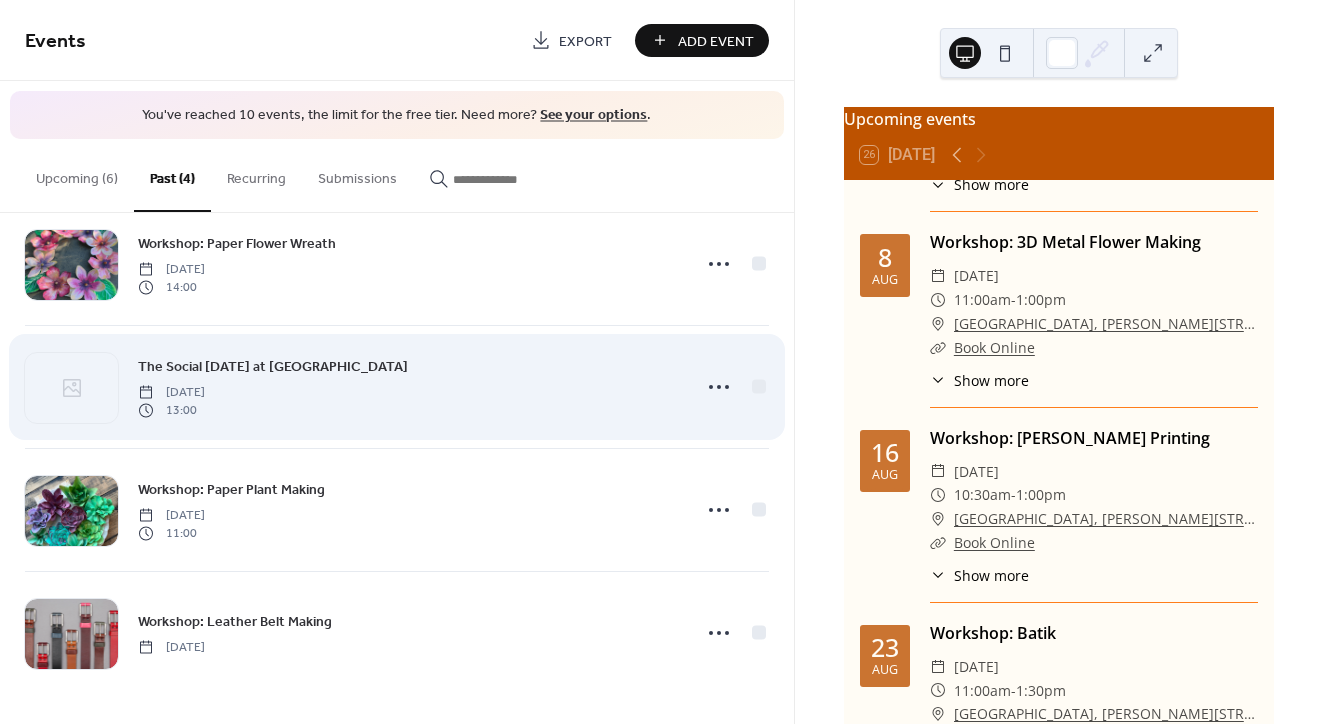 scroll, scrollTop: 39, scrollLeft: 0, axis: vertical 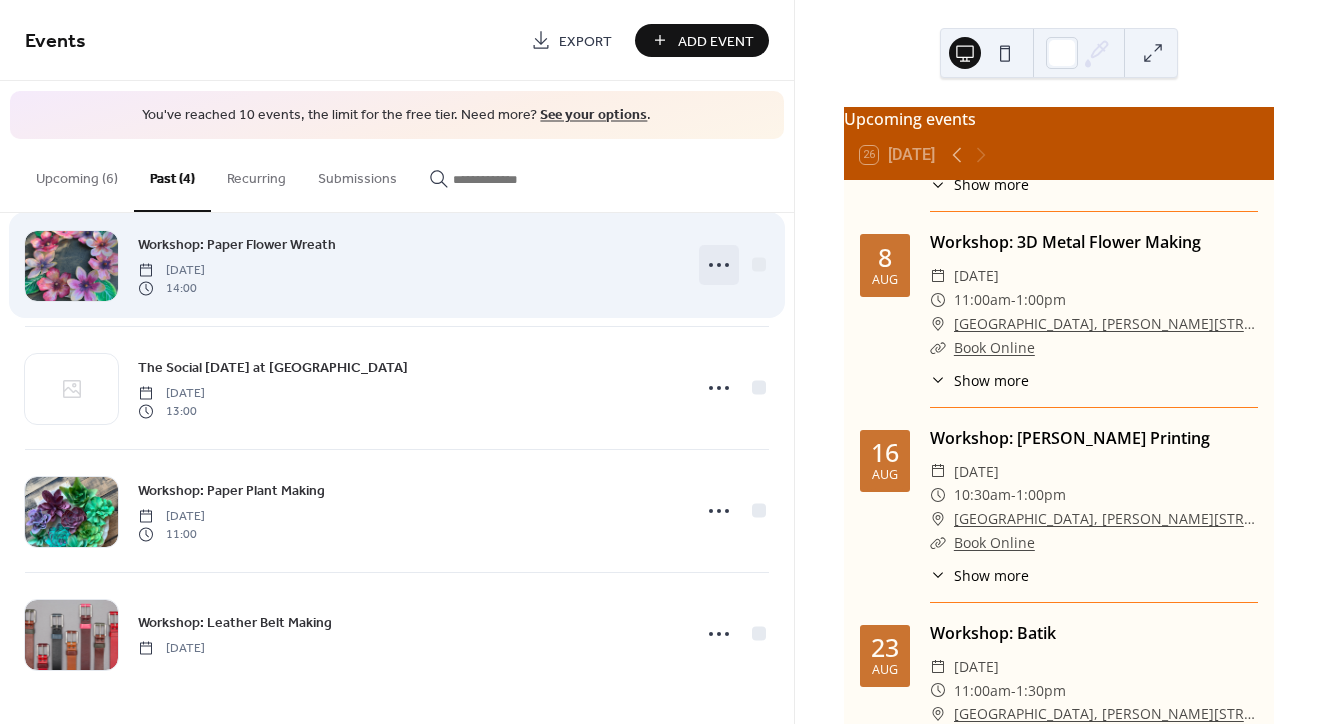 click 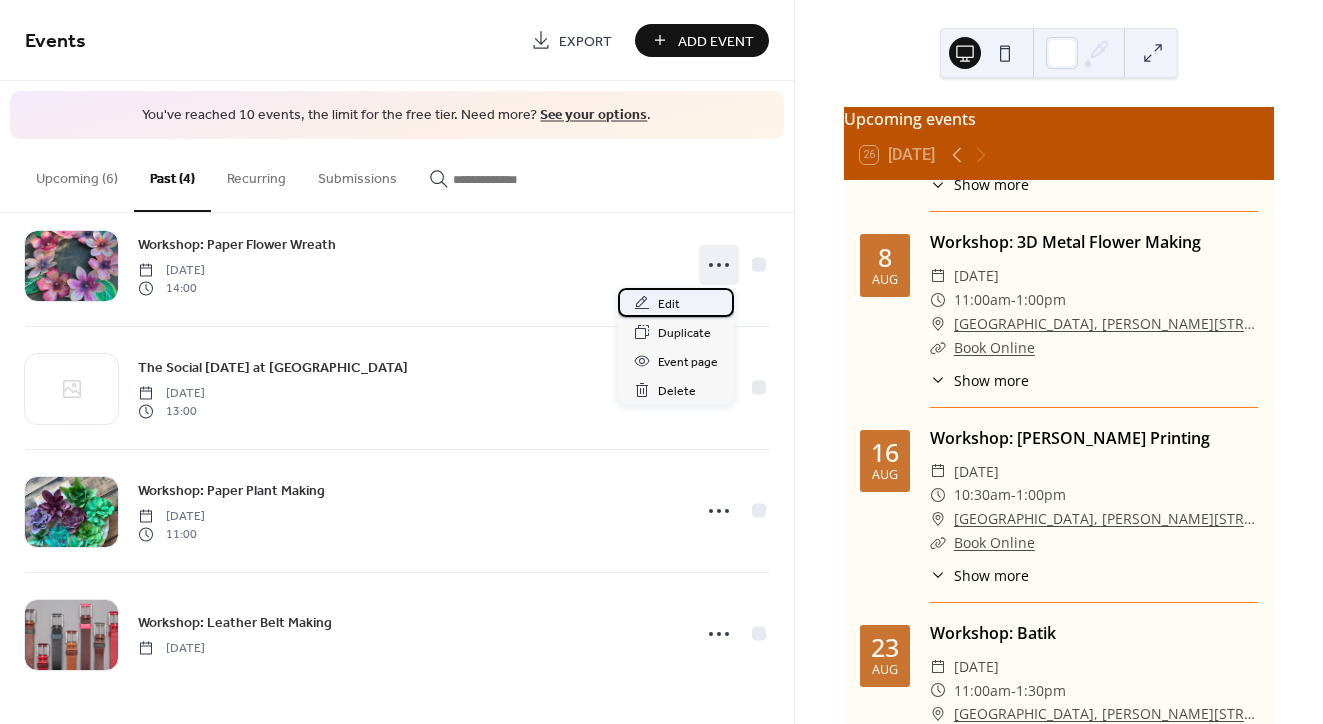 click on "Edit" at bounding box center (669, 304) 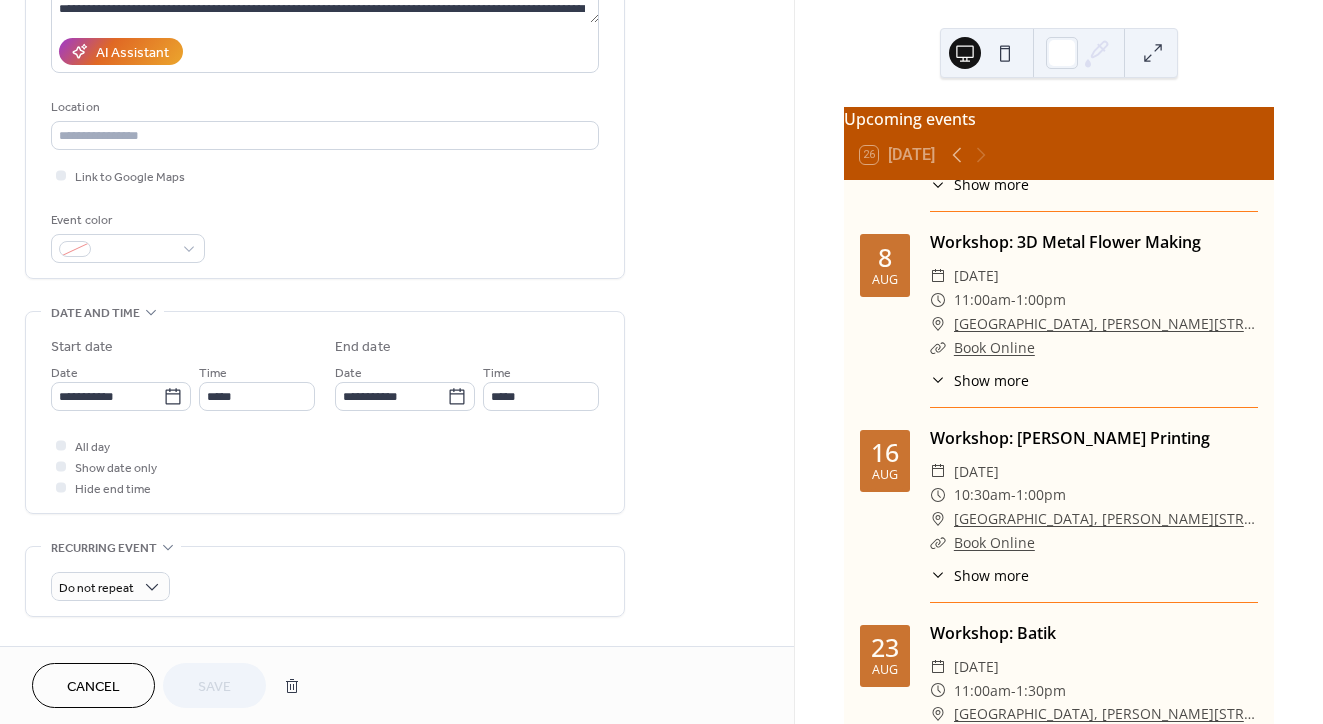 scroll, scrollTop: 344, scrollLeft: 0, axis: vertical 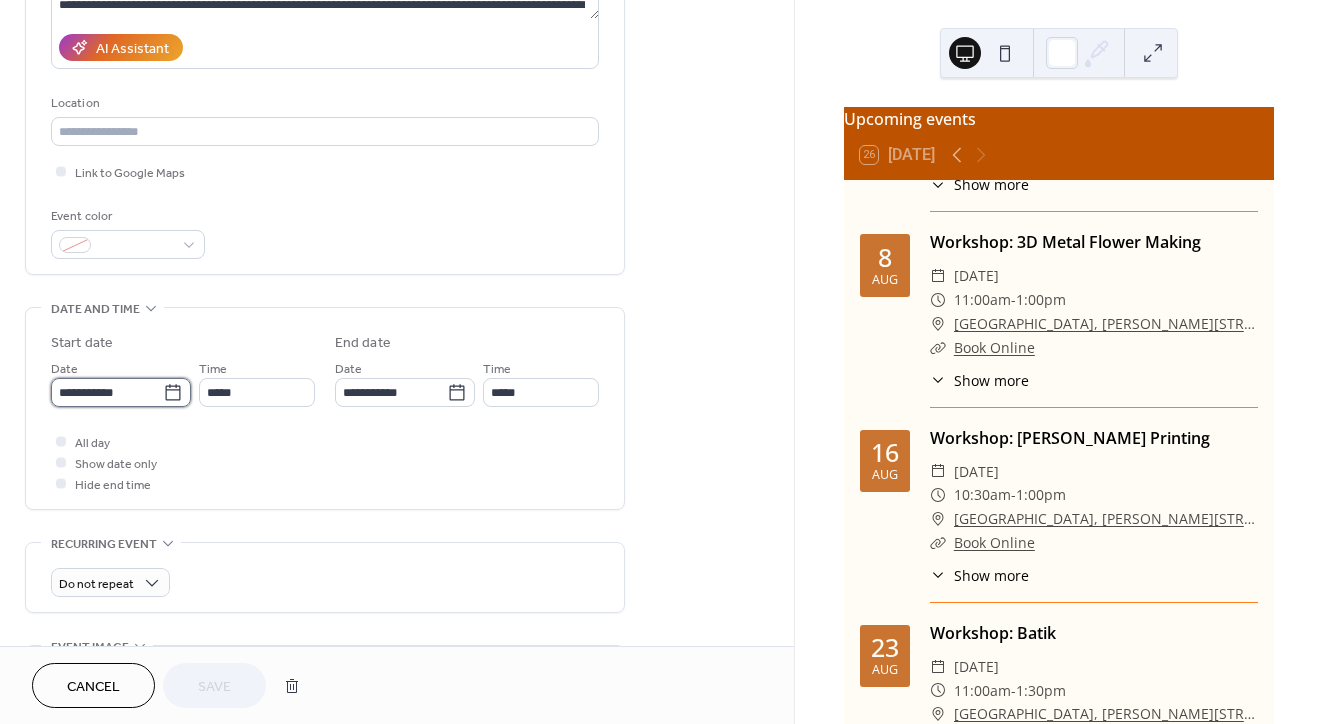 click on "**********" at bounding box center (107, 392) 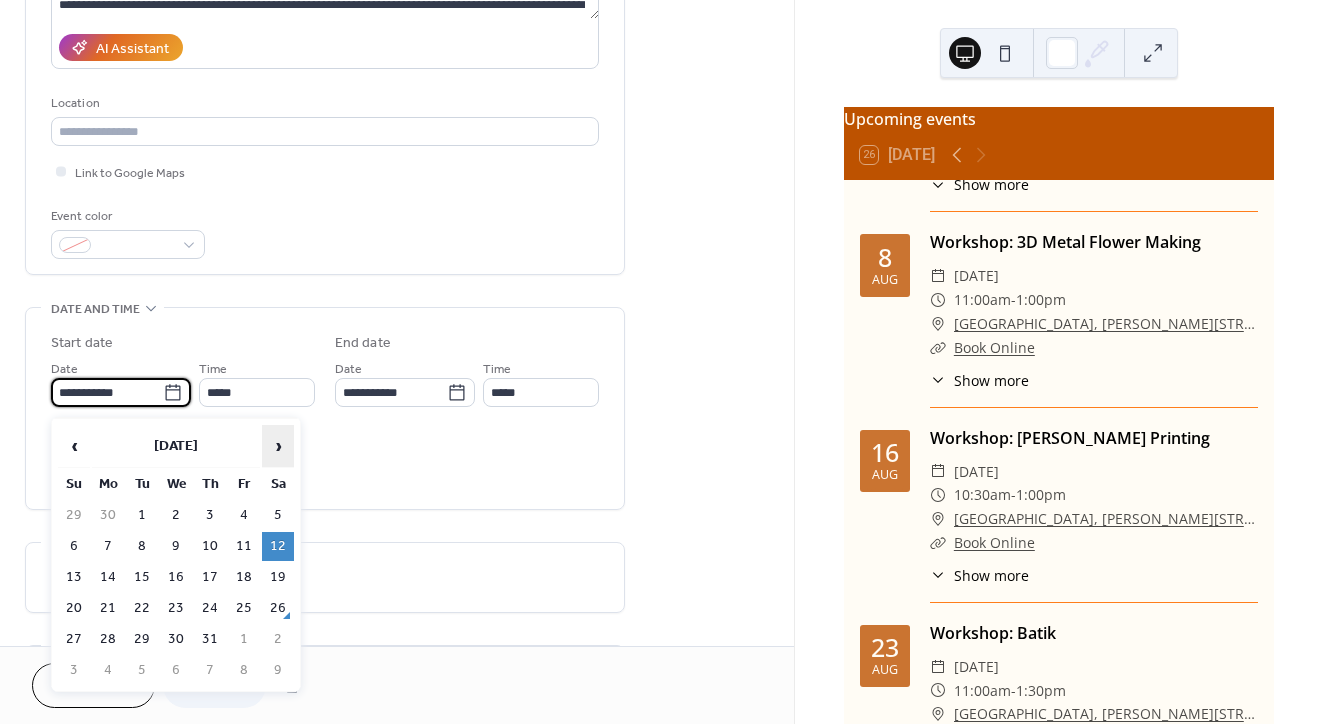 click on "›" at bounding box center [278, 446] 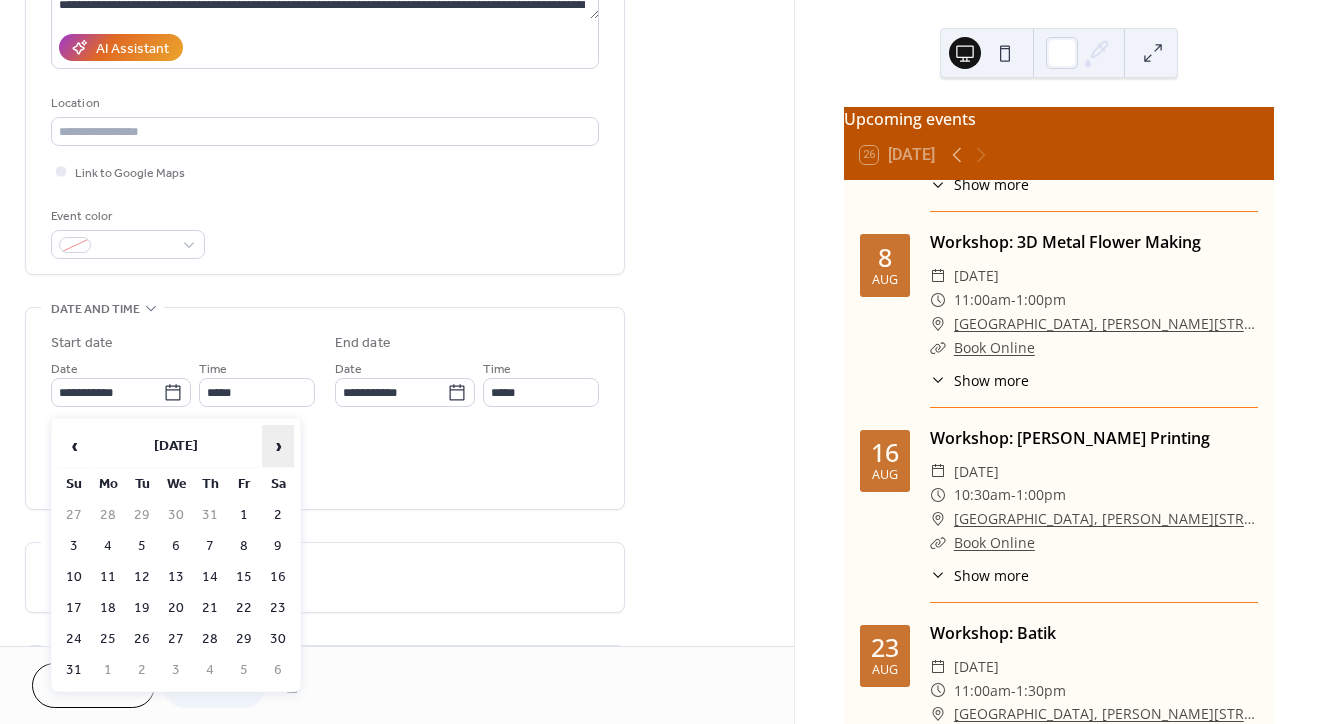 click on "›" at bounding box center (278, 446) 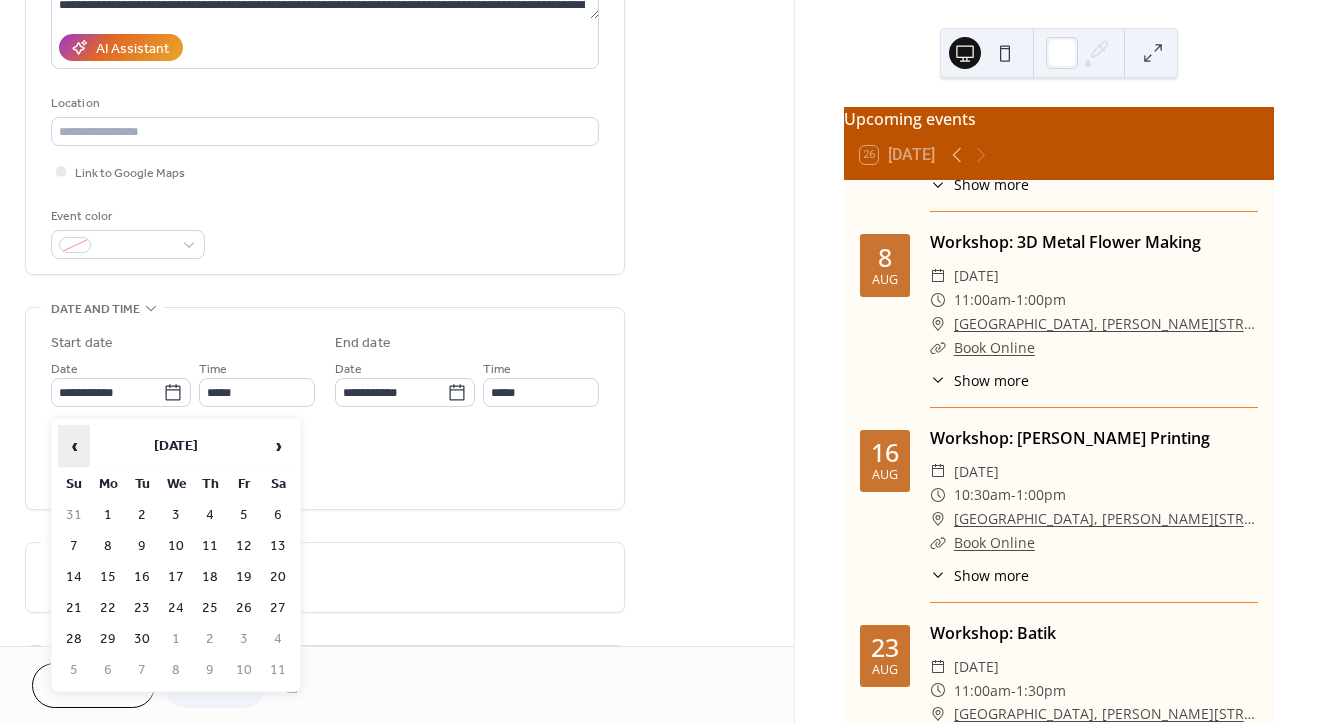 click on "‹" at bounding box center [74, 446] 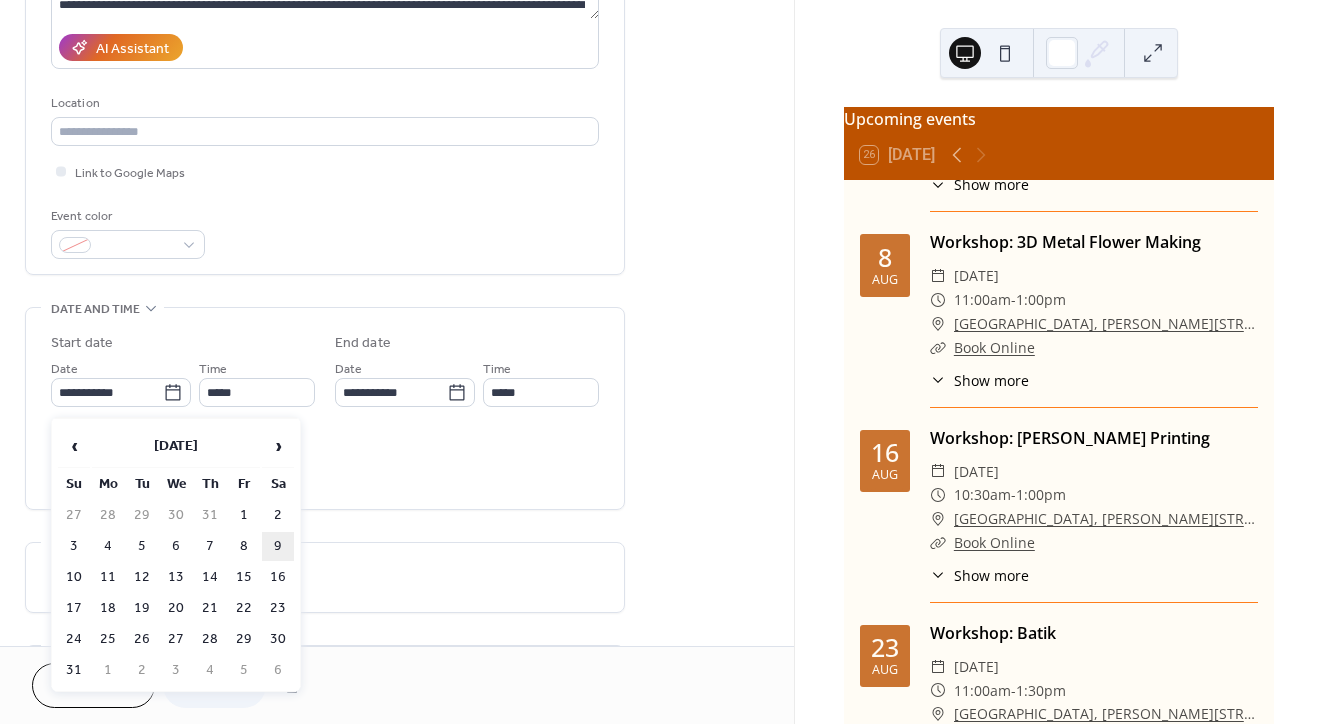 click on "9" at bounding box center (278, 546) 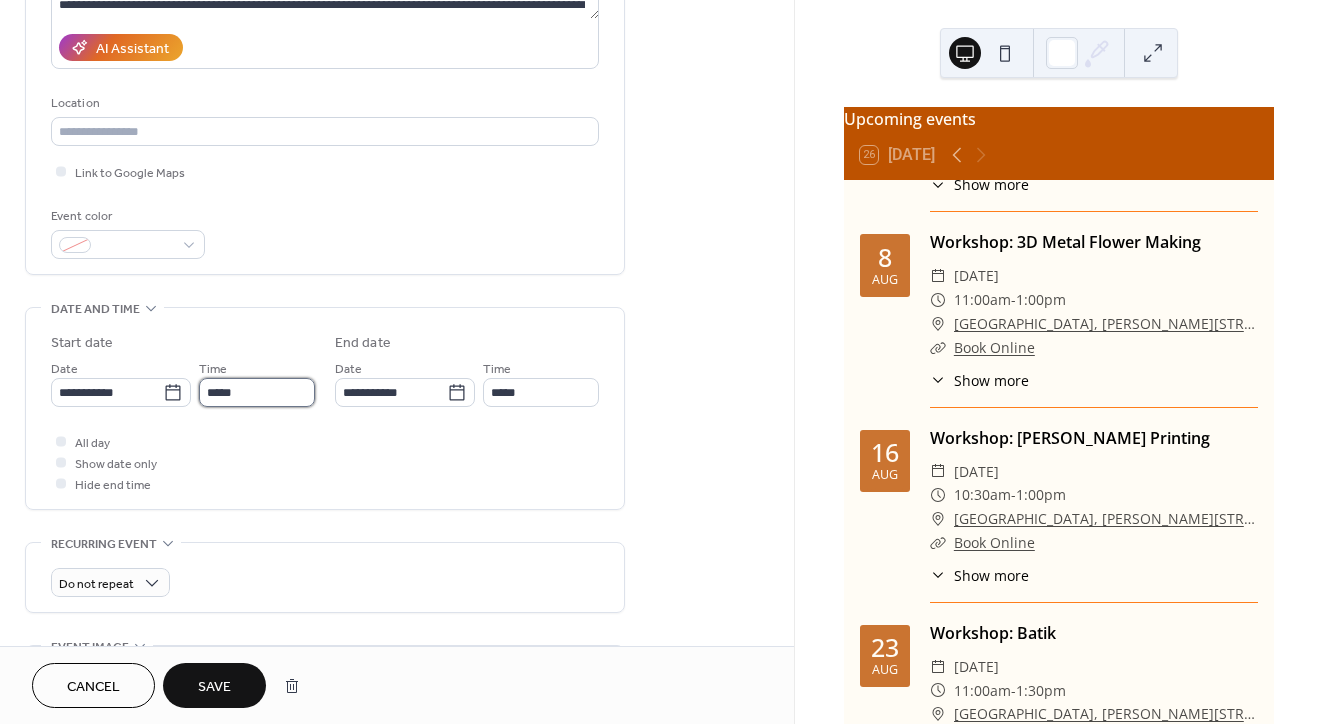 click on "*****" at bounding box center [257, 392] 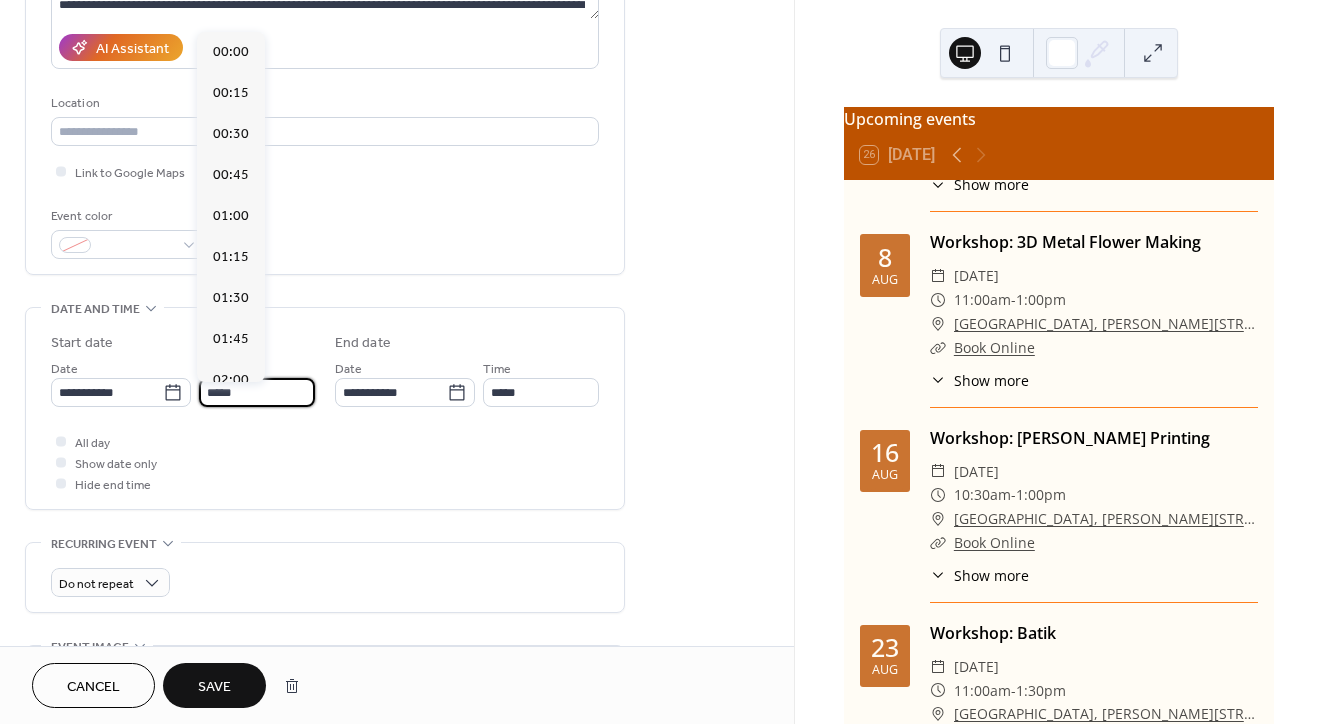 scroll, scrollTop: 2296, scrollLeft: 0, axis: vertical 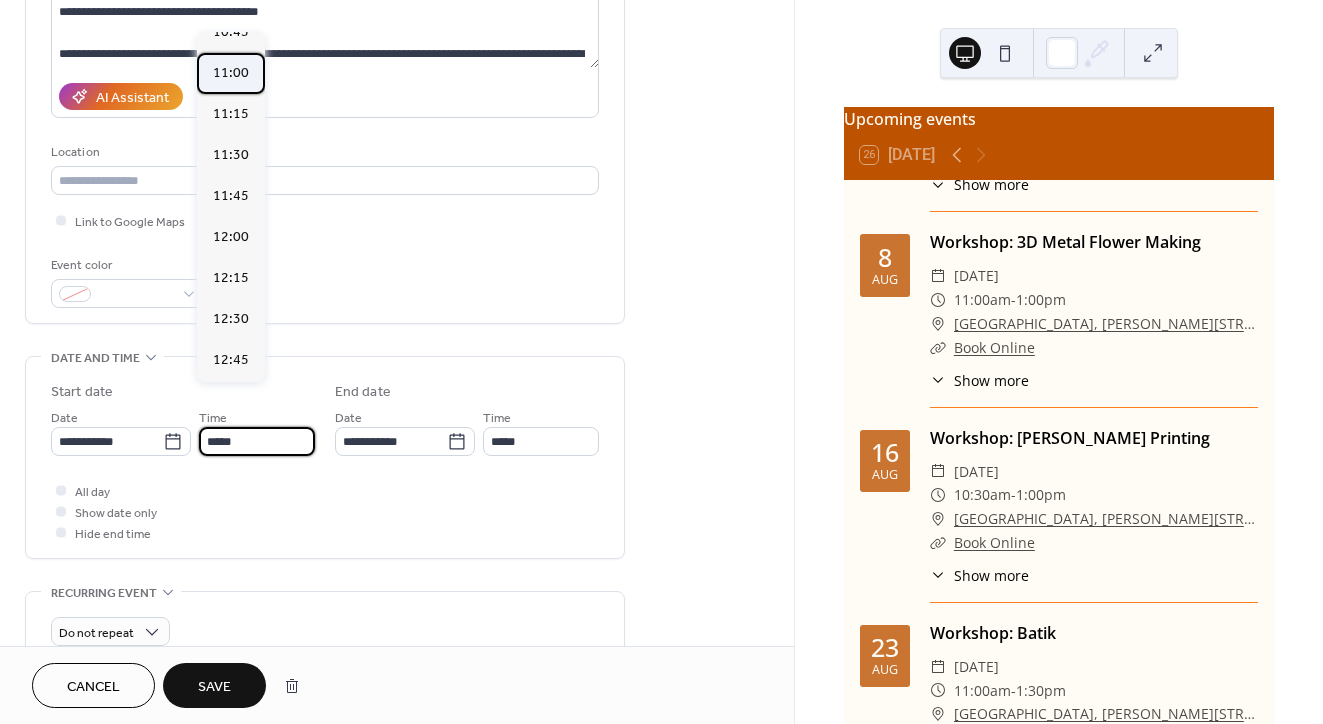click on "11:00" at bounding box center (231, 73) 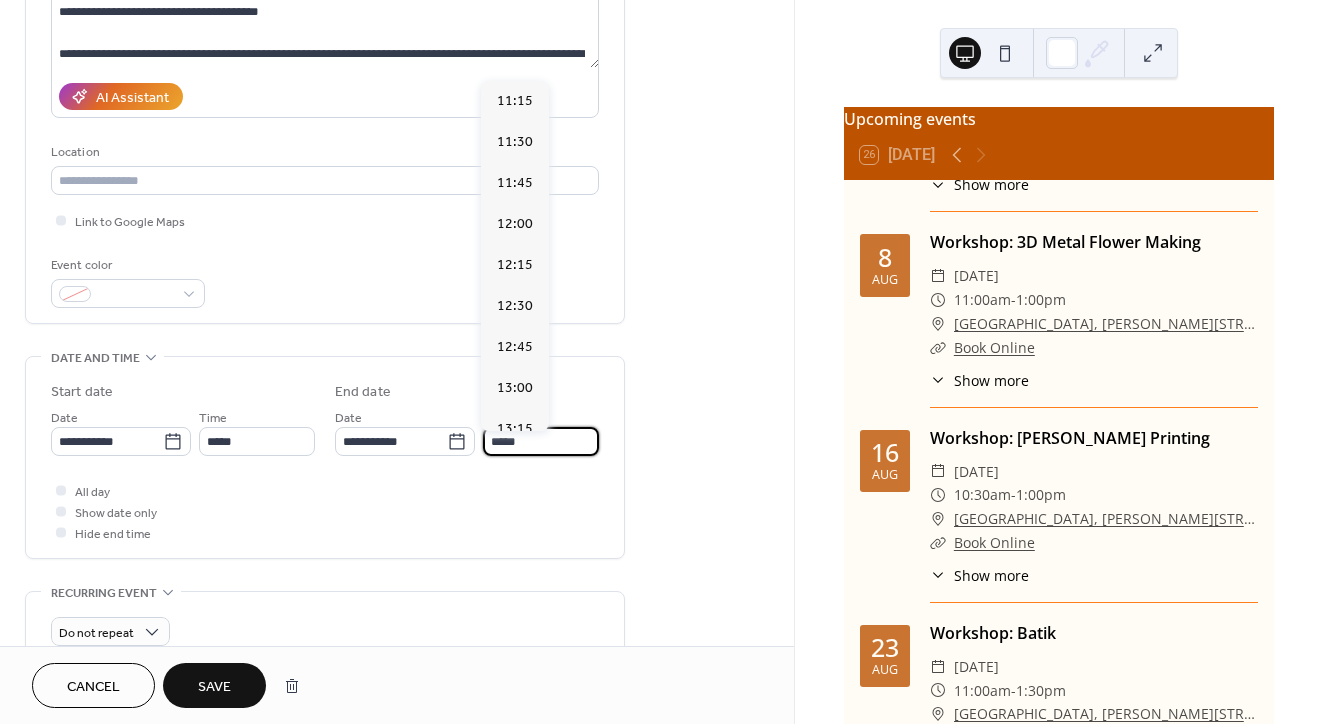 click on "*****" at bounding box center [541, 441] 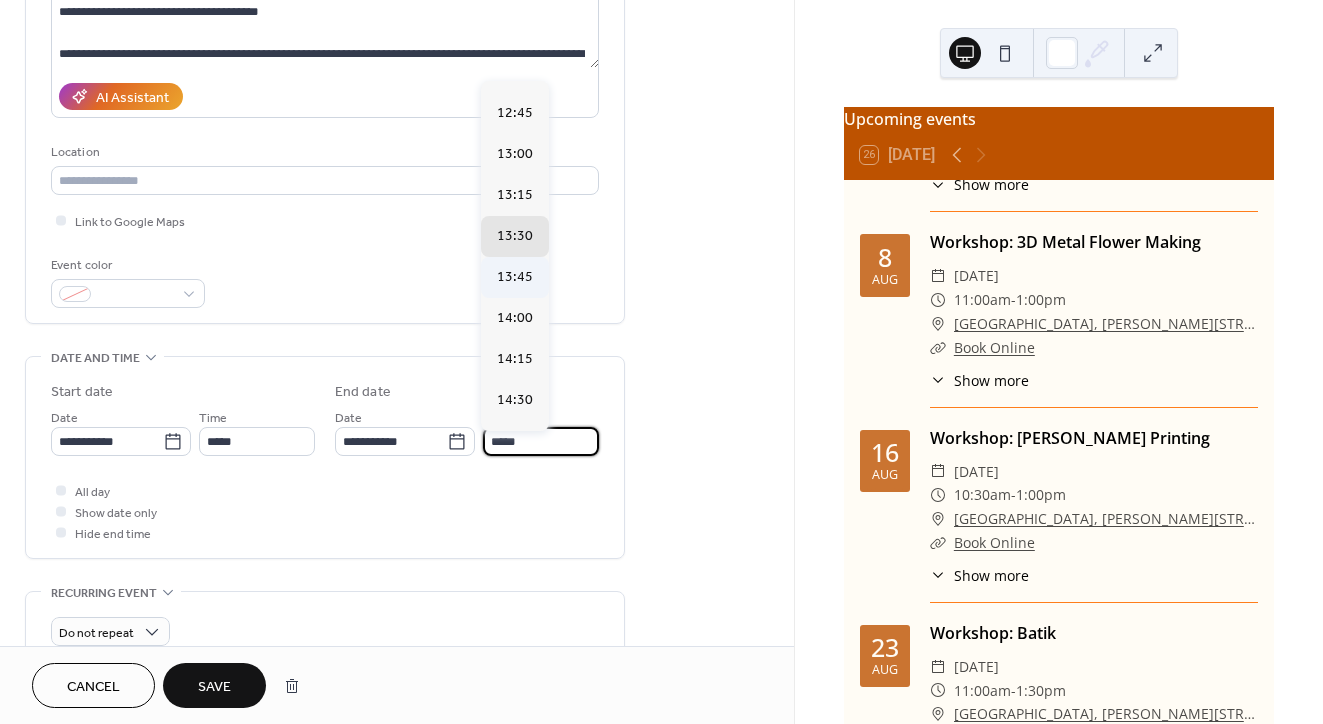 scroll, scrollTop: 230, scrollLeft: 0, axis: vertical 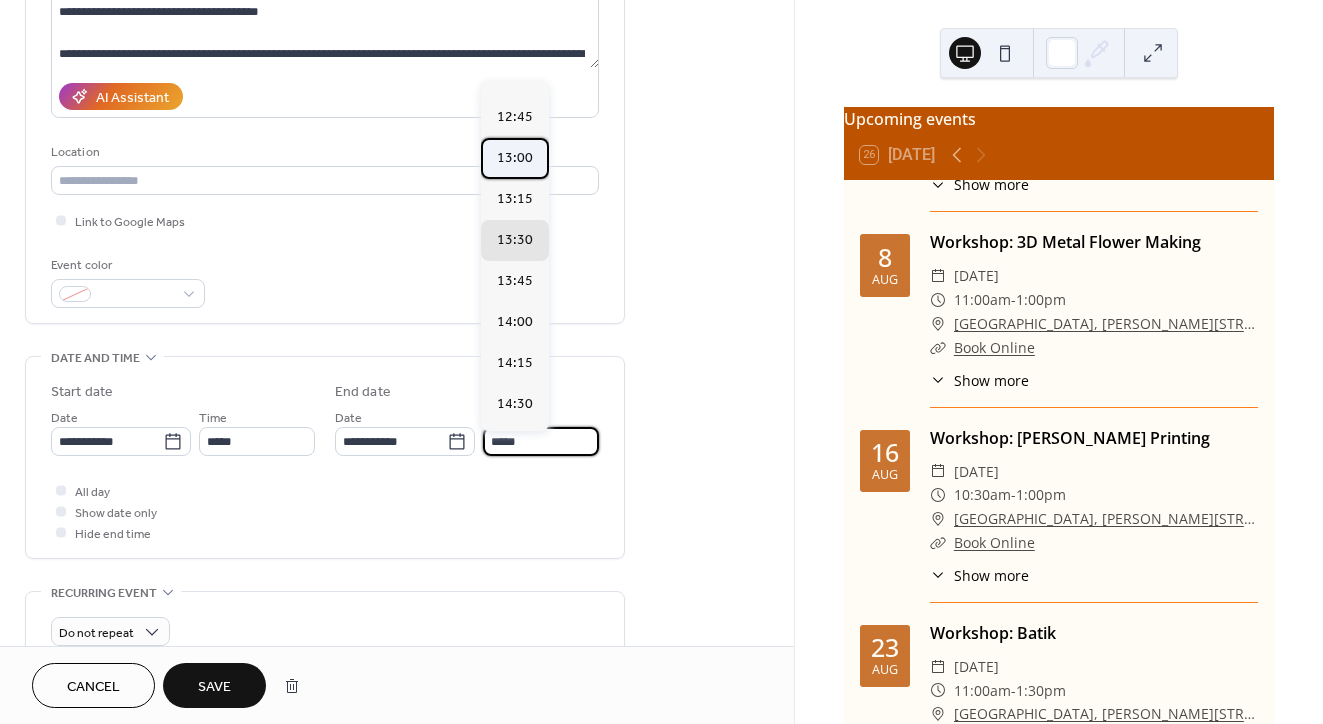 click on "13:00" at bounding box center [515, 158] 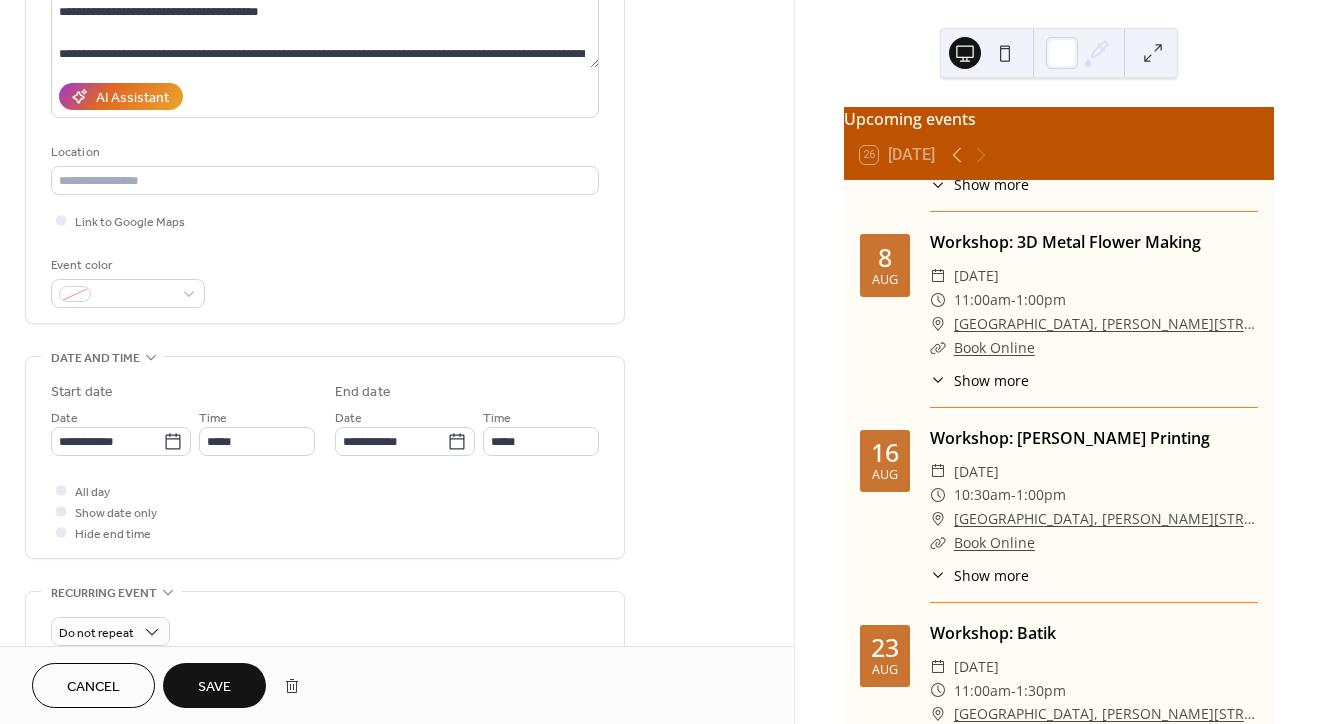 click on "Save" at bounding box center (214, 687) 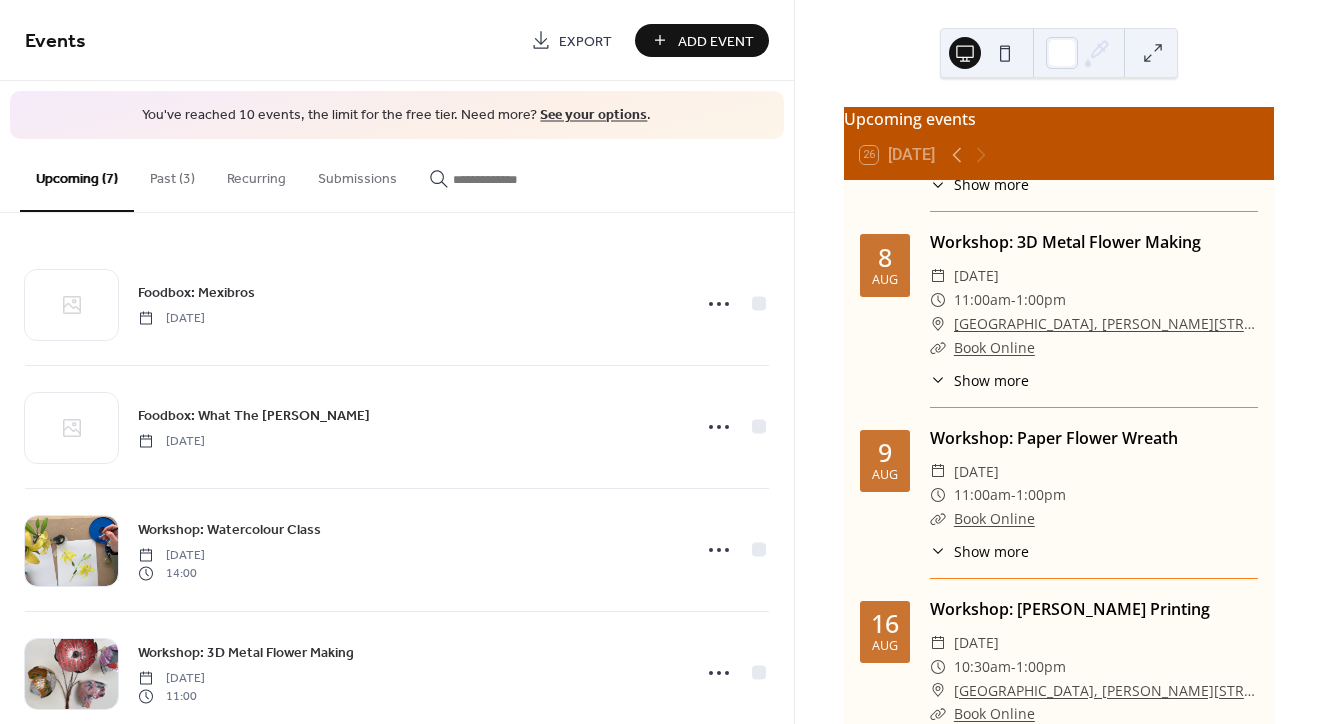 click on "Past (3)" at bounding box center [172, 174] 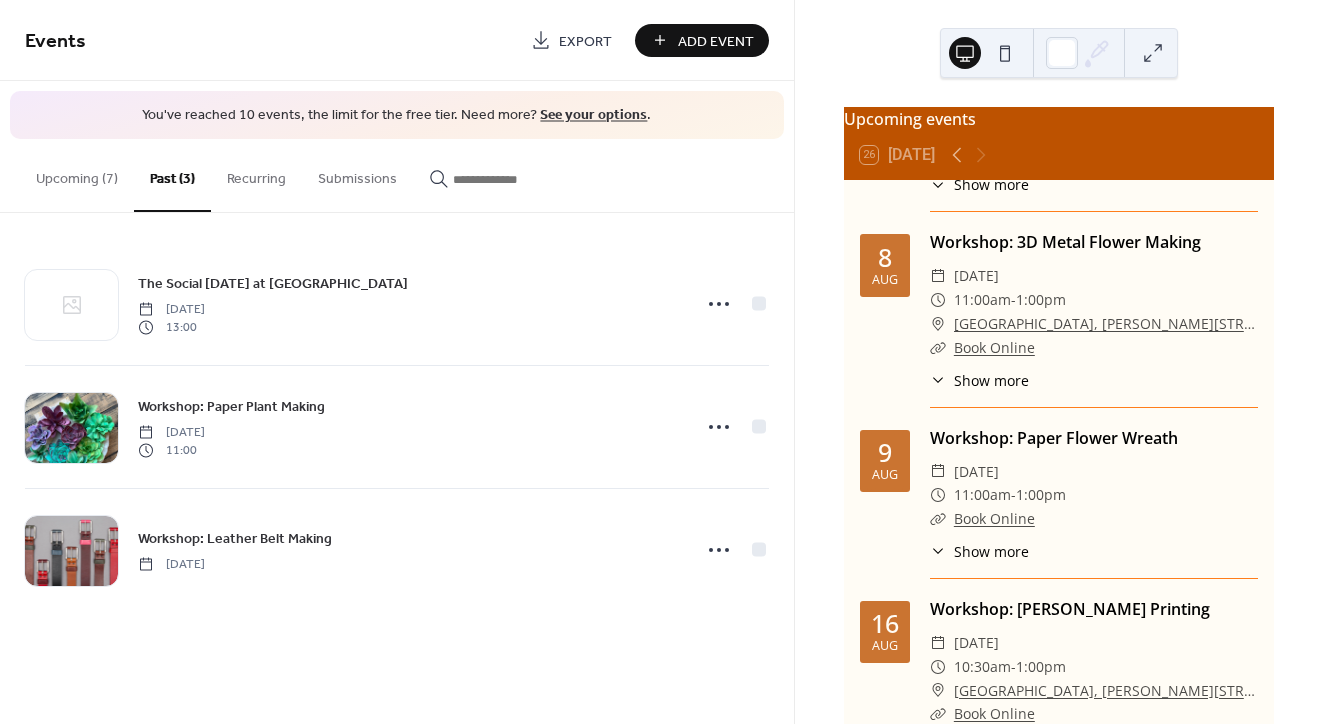 click on "Upcoming (7)" at bounding box center (77, 174) 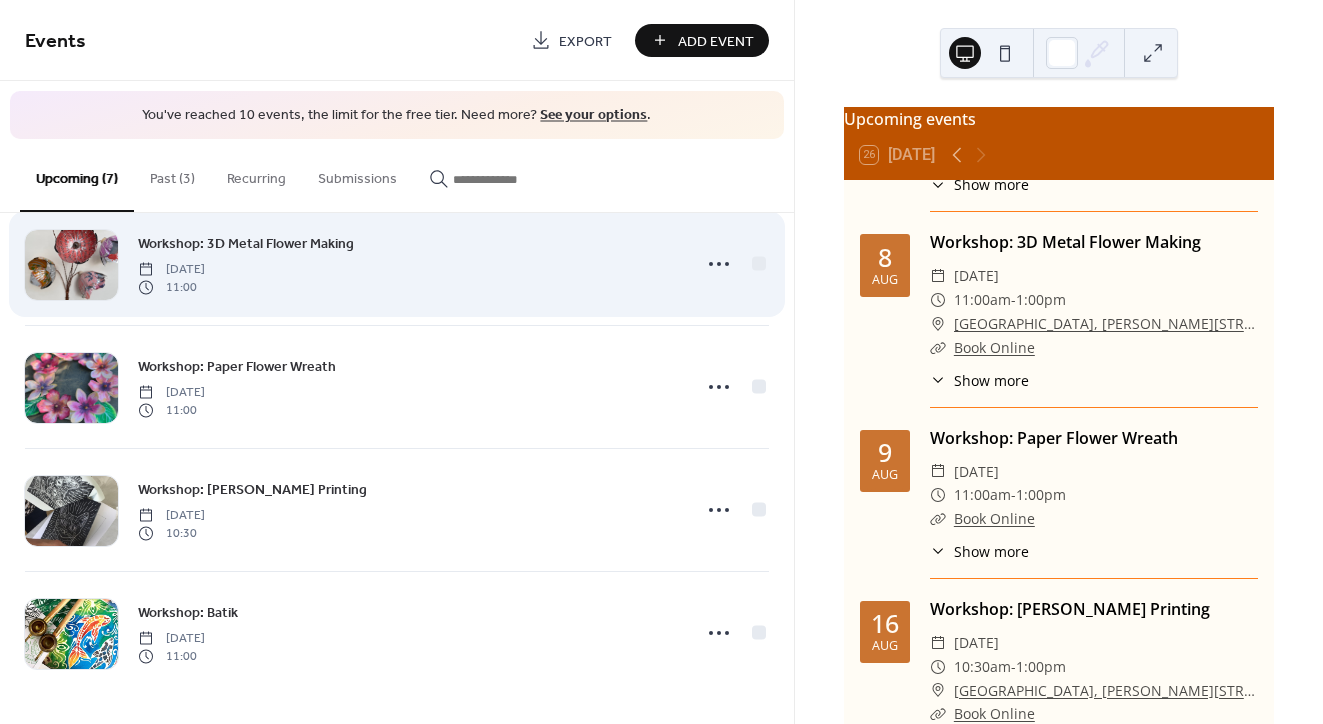 scroll, scrollTop: 408, scrollLeft: 0, axis: vertical 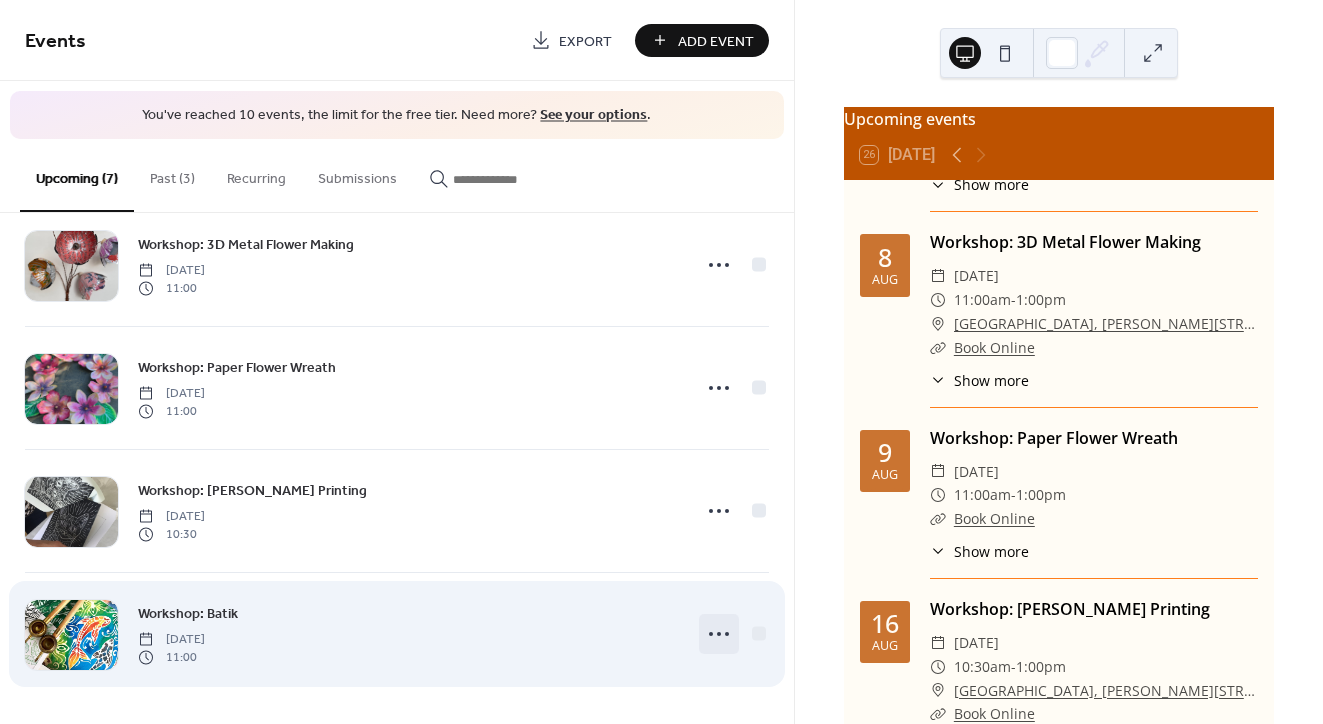click 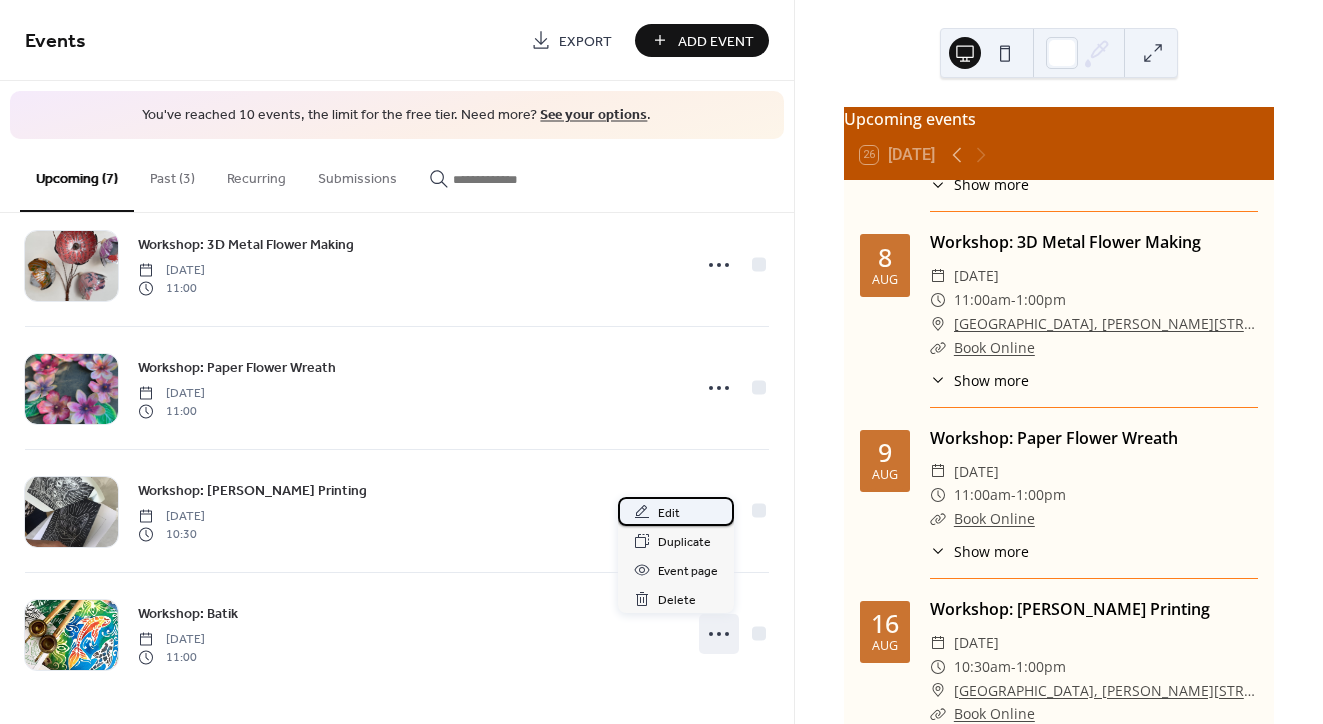 click on "Edit" at bounding box center (669, 513) 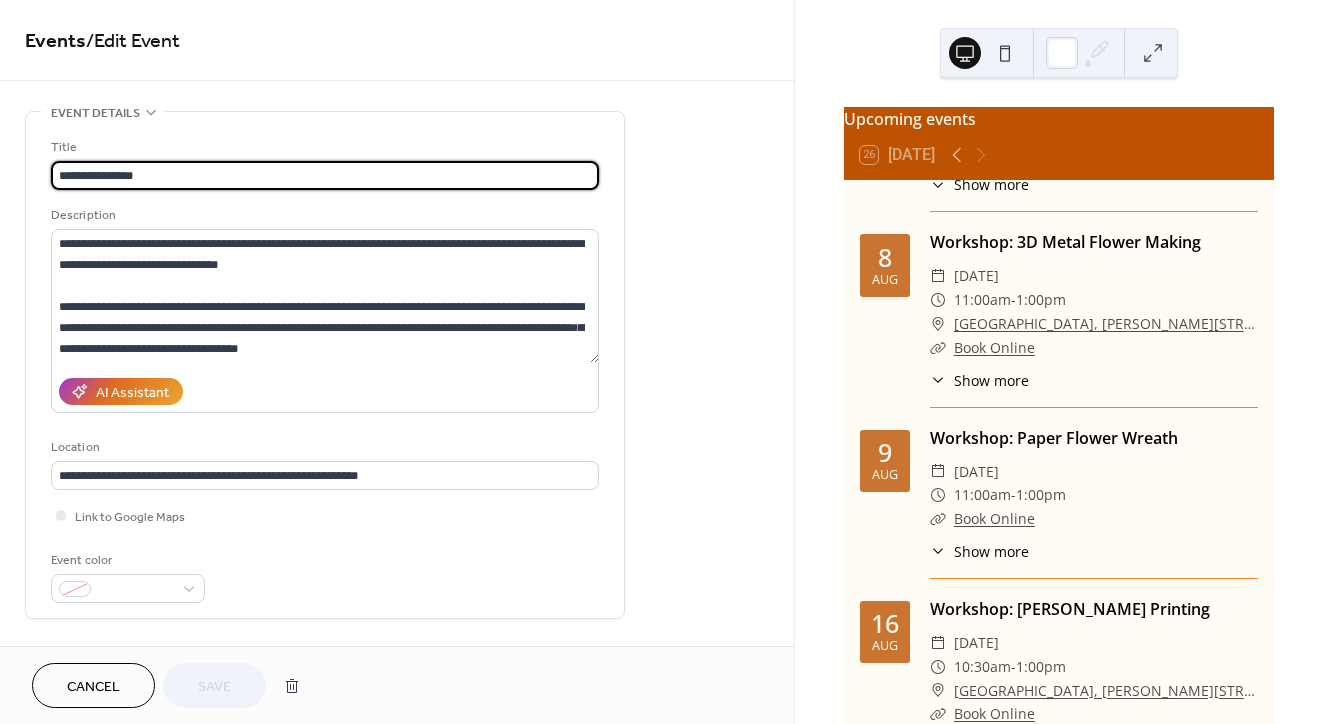 scroll, scrollTop: 0, scrollLeft: 0, axis: both 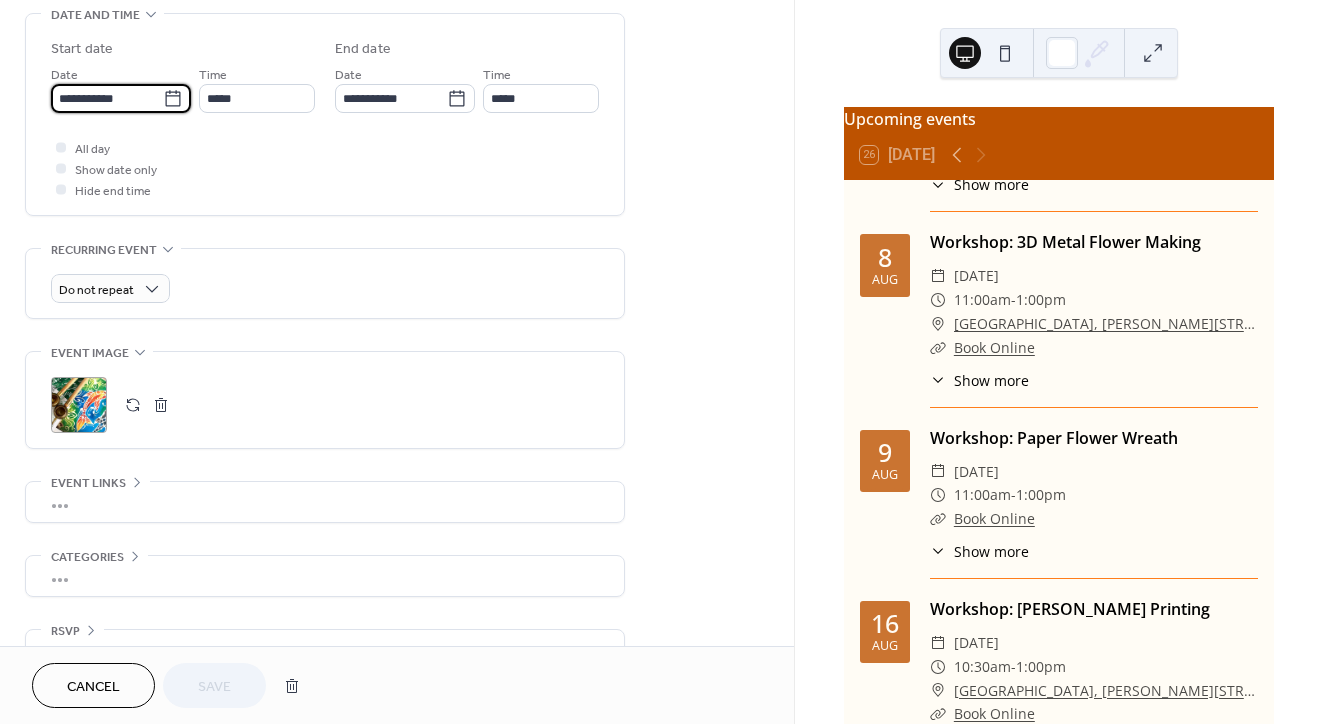 click on "**********" at bounding box center [107, 98] 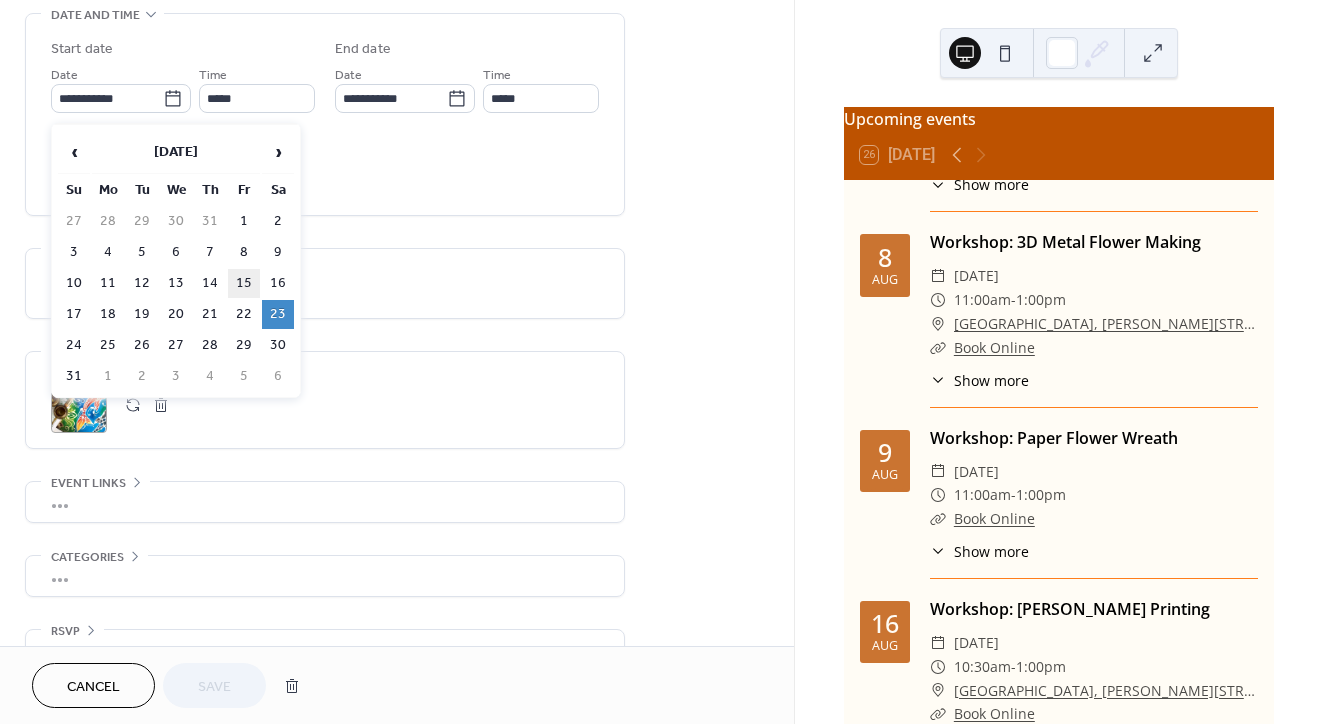 click on "15" at bounding box center (244, 283) 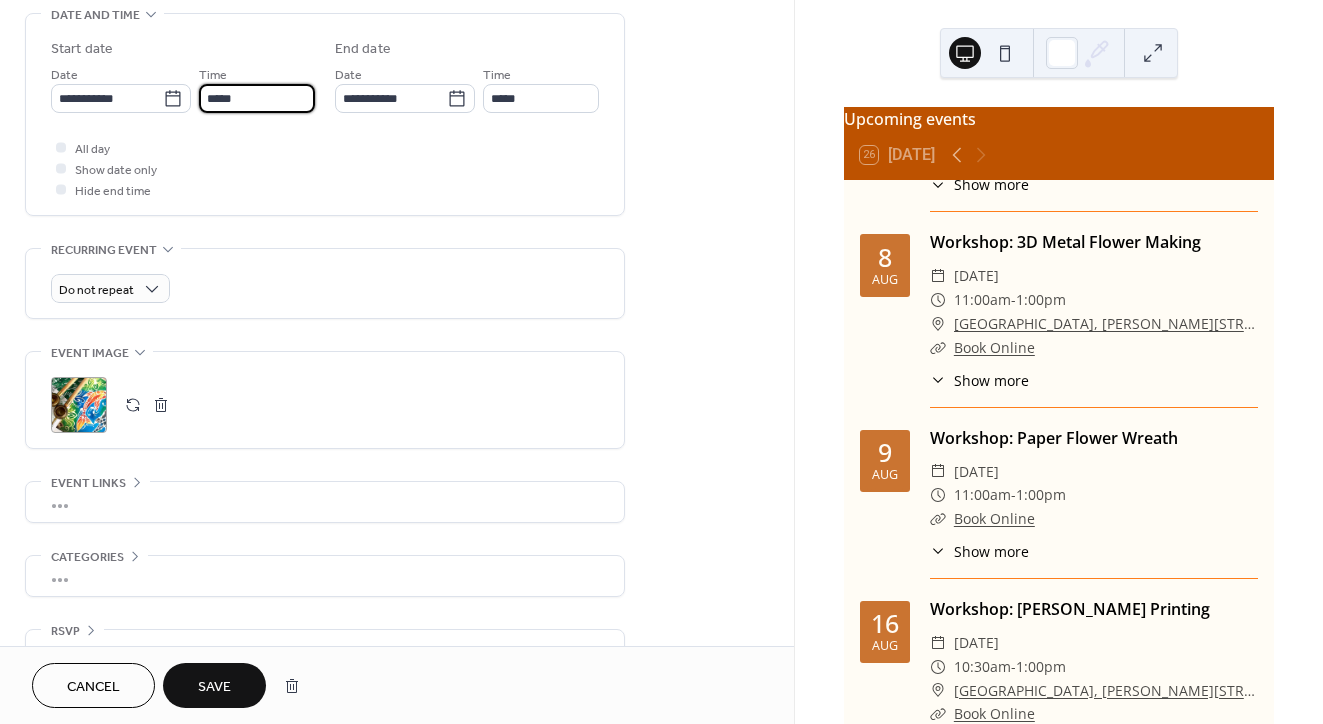 click on "*****" at bounding box center (257, 98) 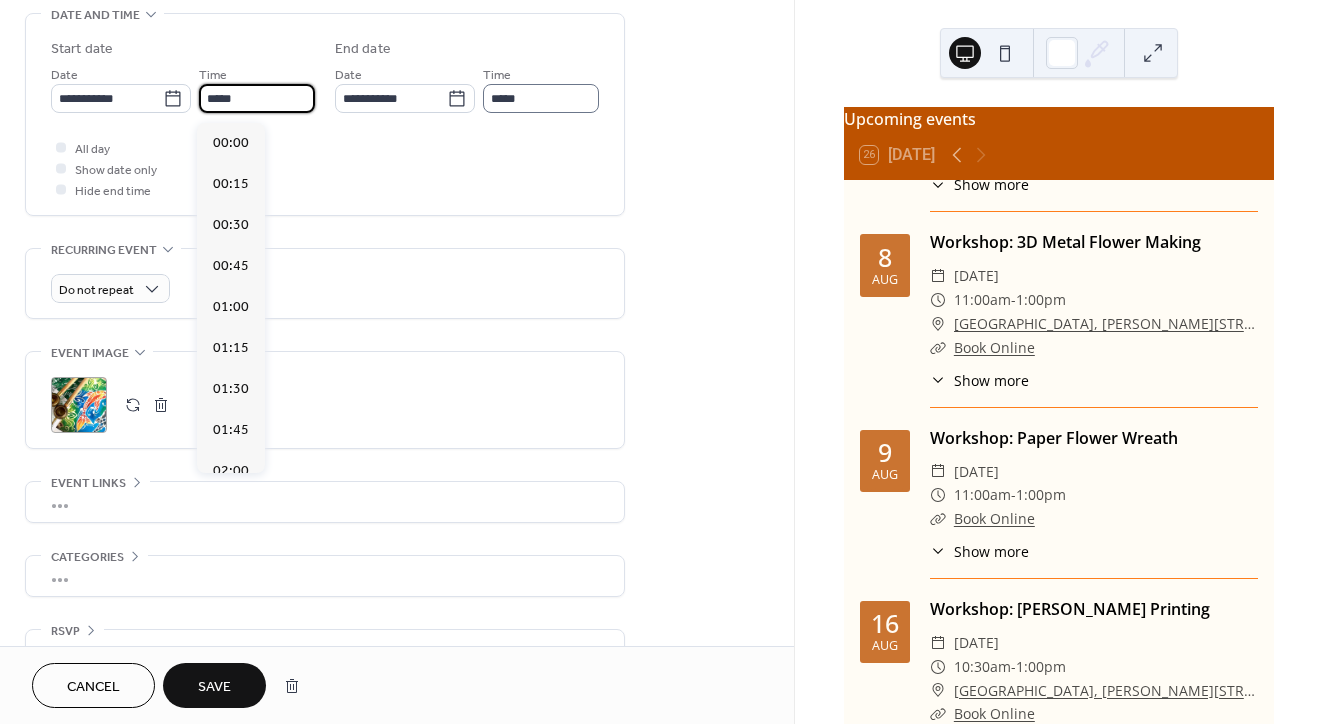 scroll, scrollTop: 1804, scrollLeft: 0, axis: vertical 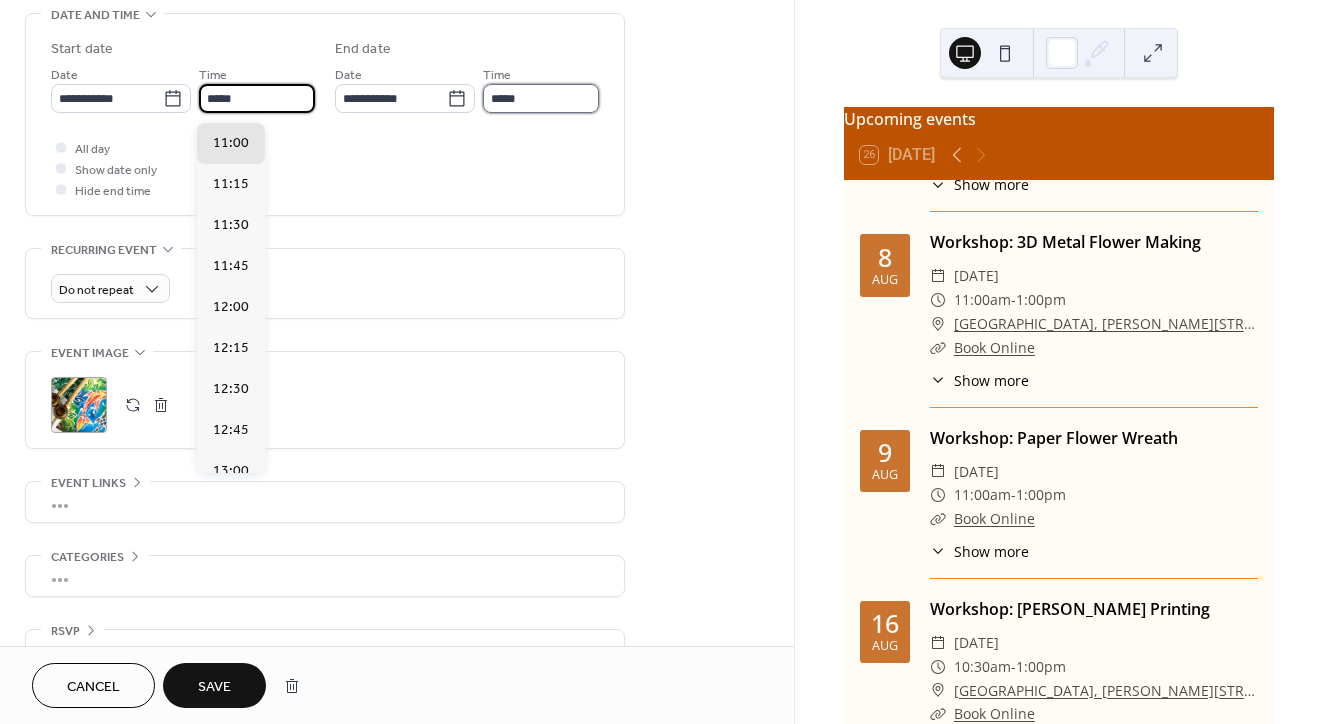 click on "*****" at bounding box center (541, 98) 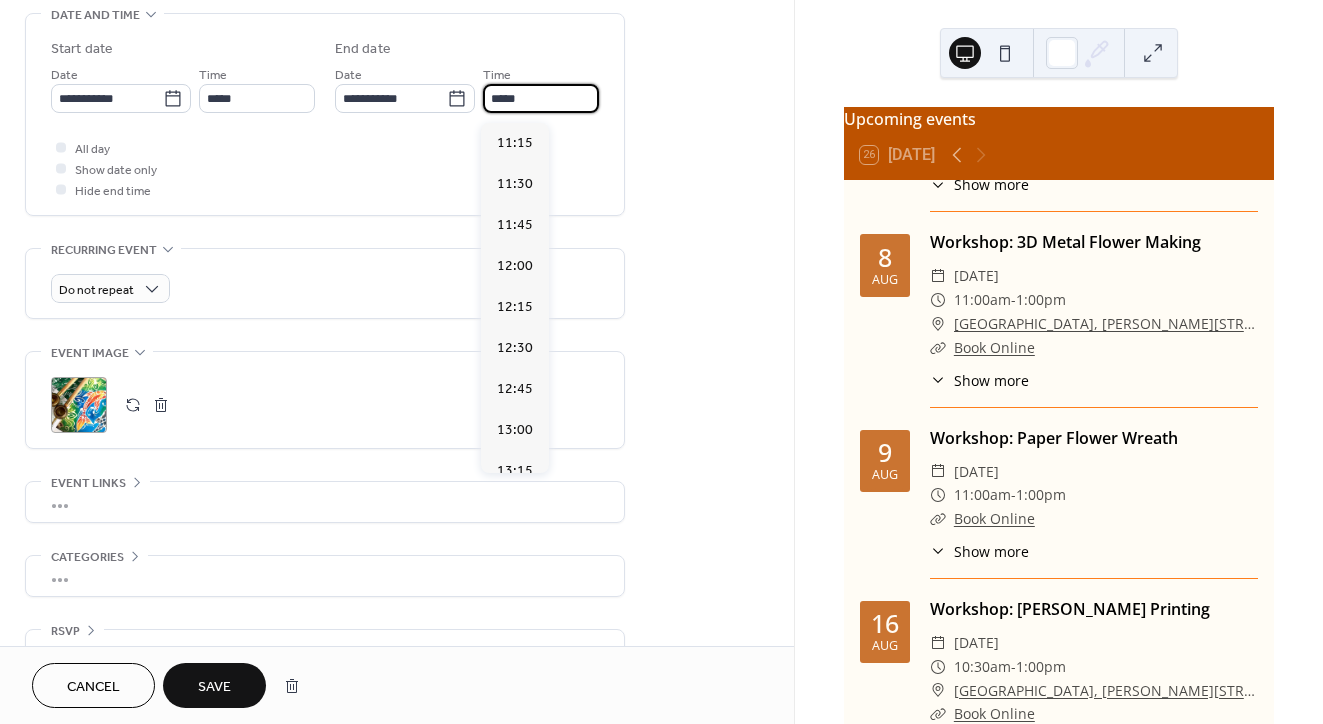 scroll, scrollTop: 369, scrollLeft: 0, axis: vertical 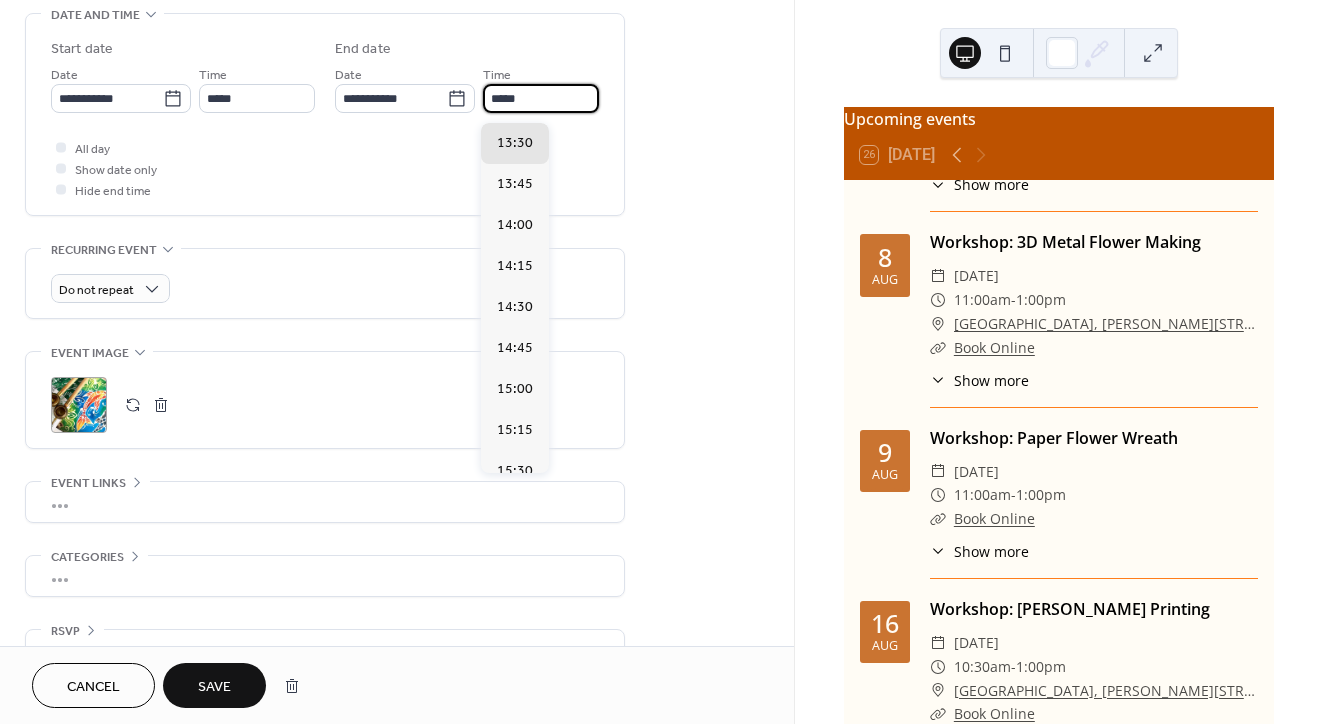 click on "Save" at bounding box center (214, 687) 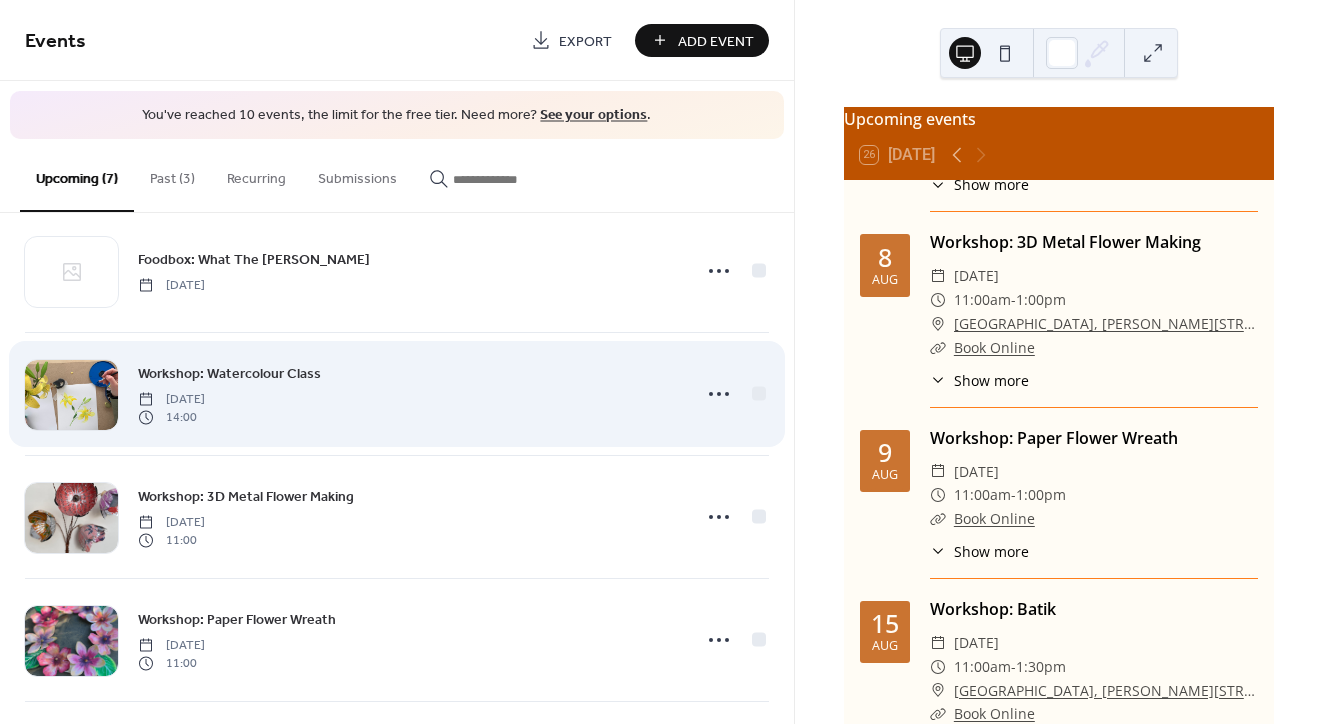 scroll, scrollTop: 242, scrollLeft: 0, axis: vertical 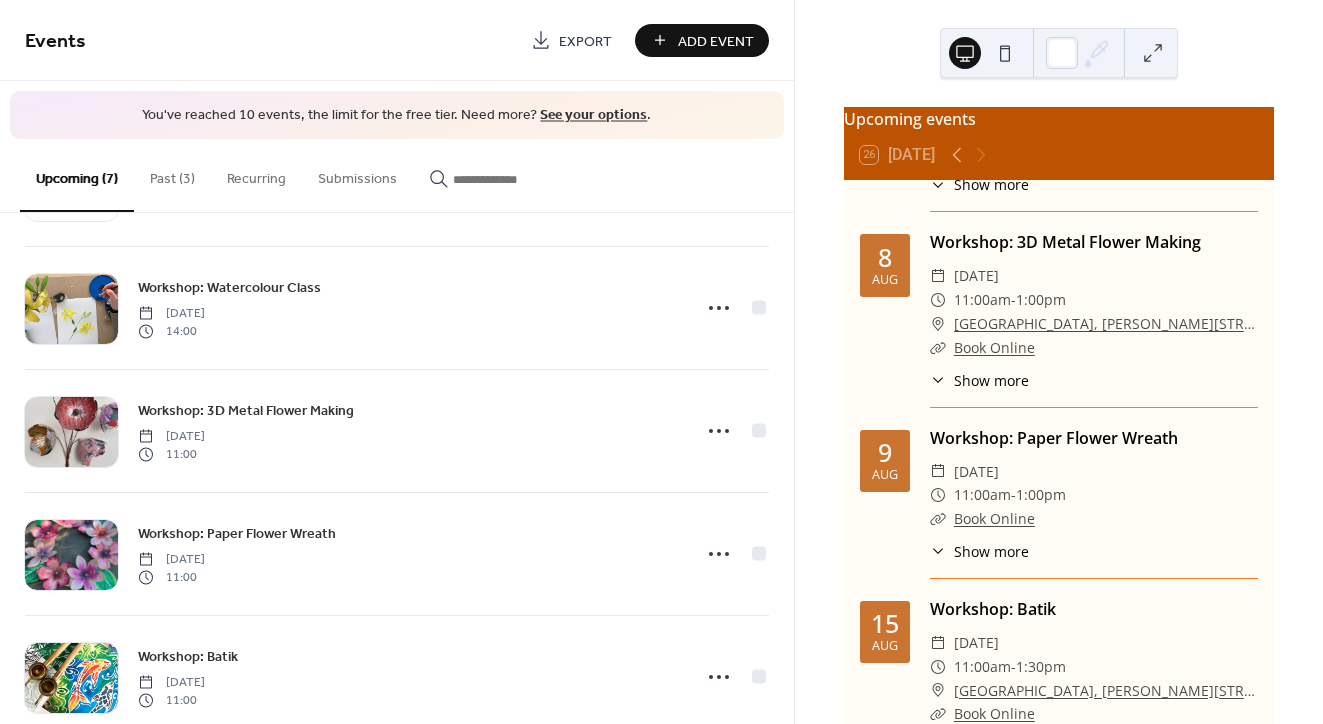 click on "Past (3)" at bounding box center (172, 174) 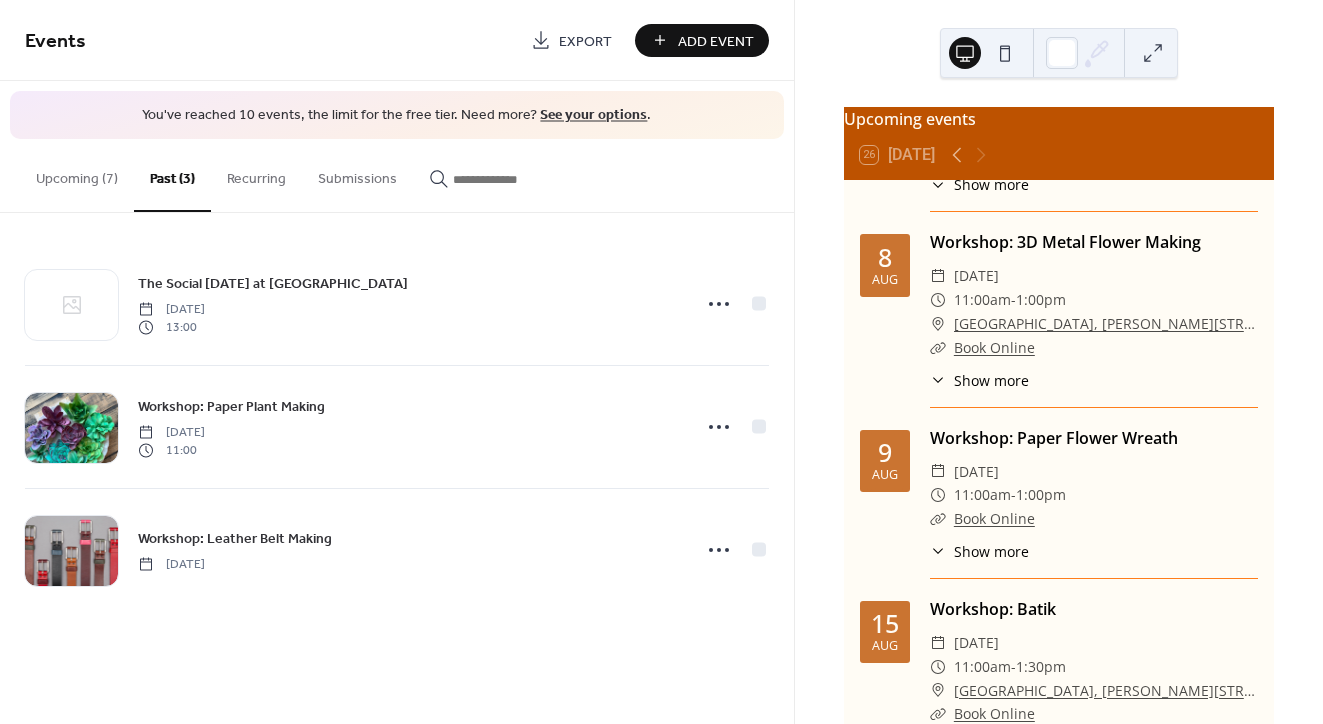 click on "Upcoming (7)" at bounding box center [77, 174] 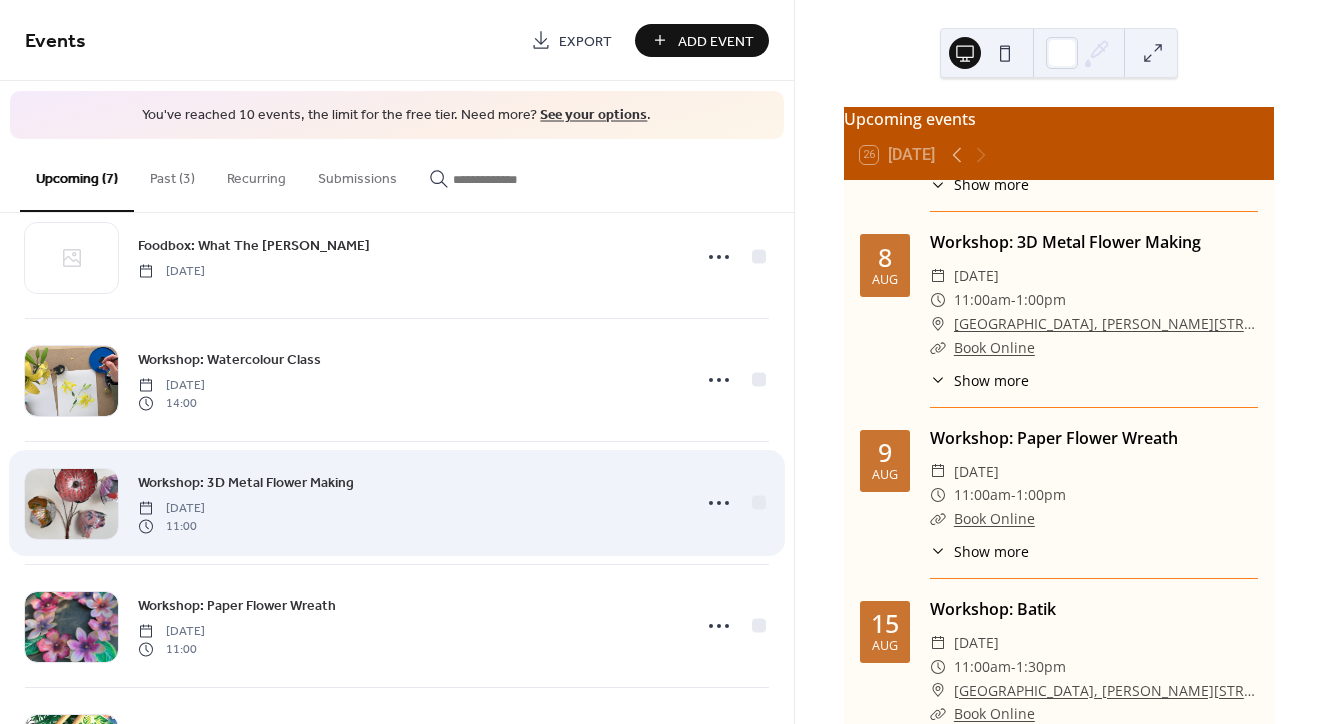 scroll, scrollTop: 145, scrollLeft: 0, axis: vertical 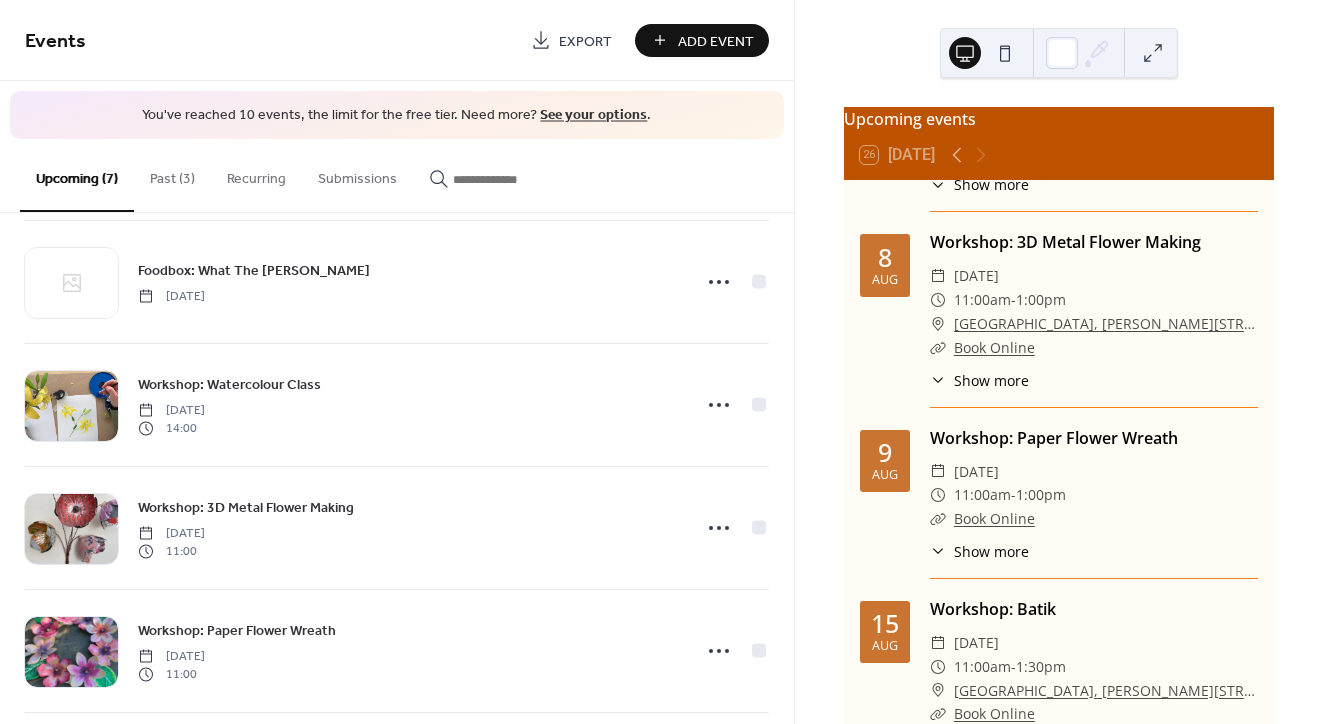 click on "Past (3)" at bounding box center (172, 174) 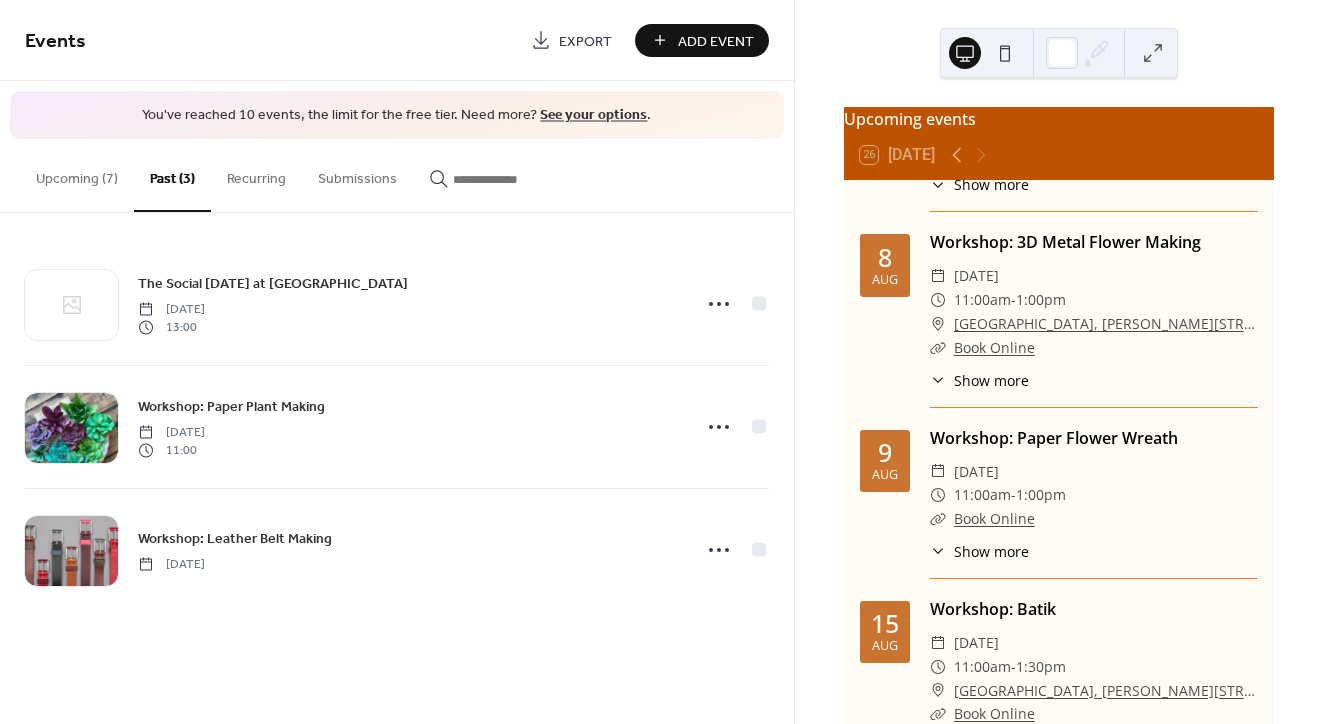 click on "Upcoming (7)" at bounding box center [77, 174] 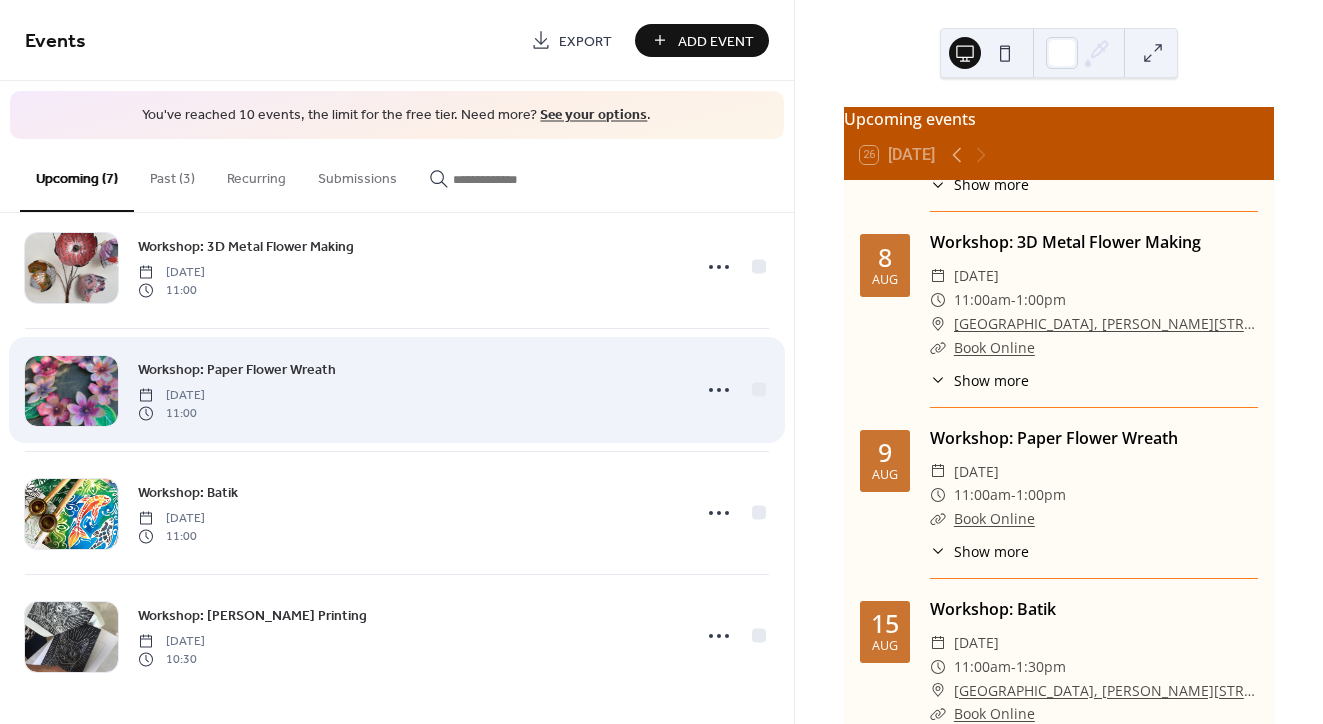 scroll, scrollTop: 99, scrollLeft: 0, axis: vertical 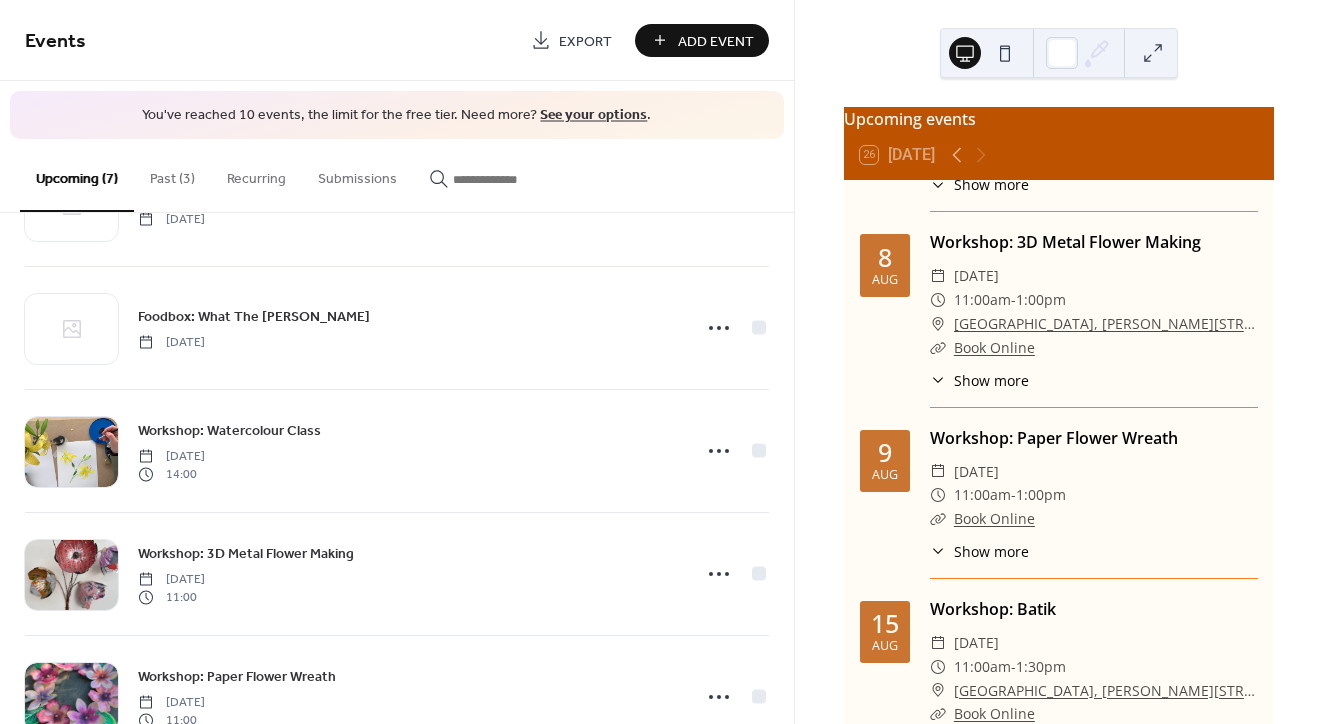 click on "Past (3)" at bounding box center (172, 174) 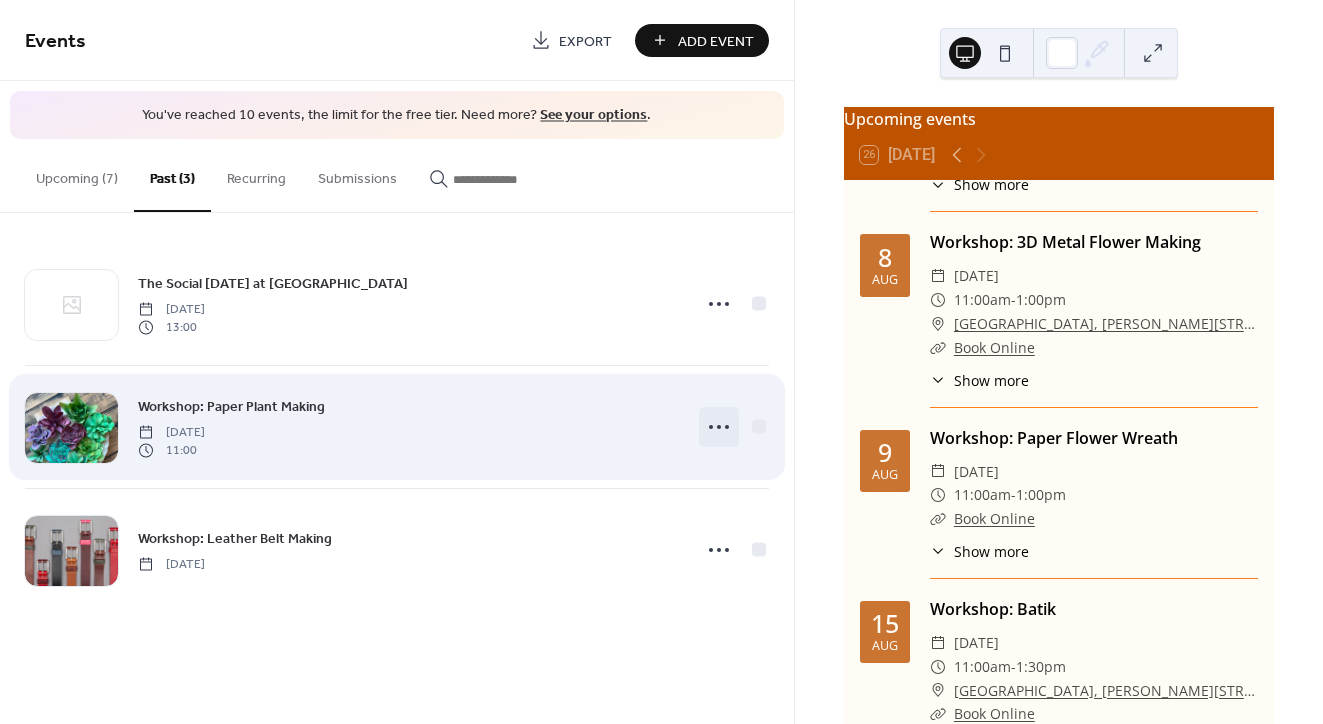 click 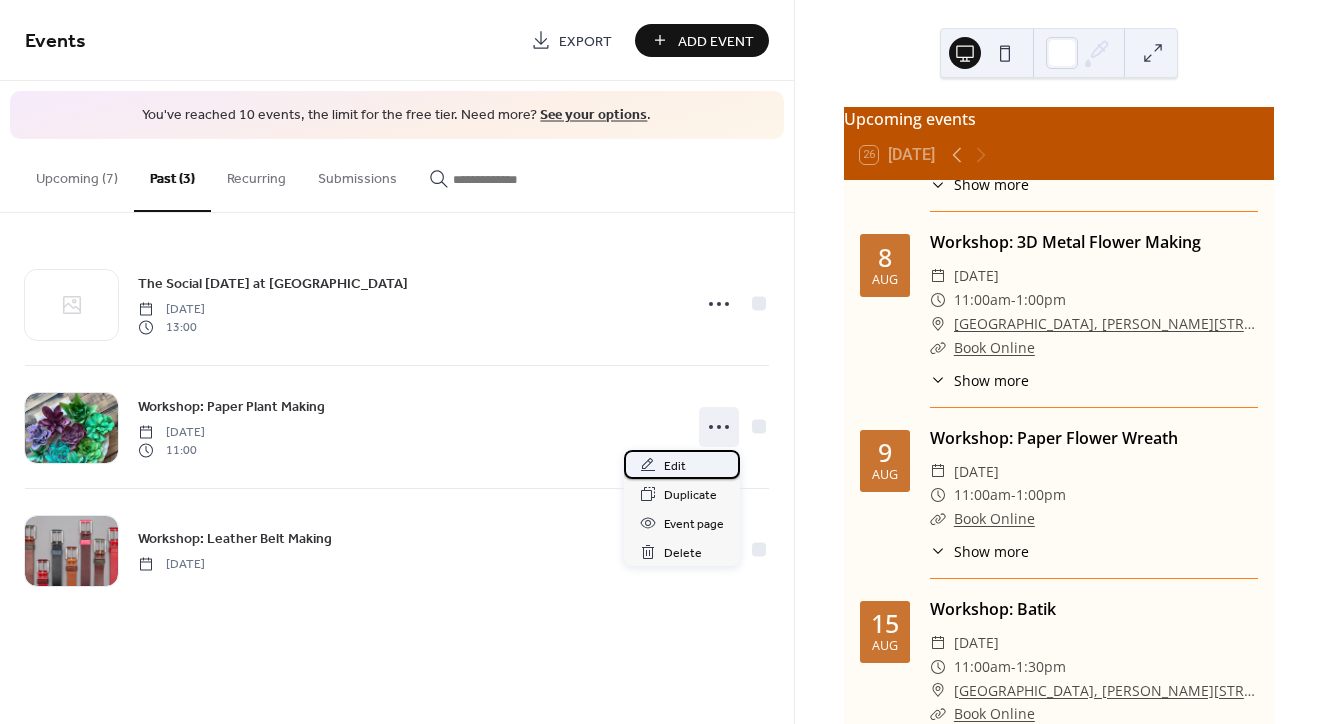 click on "Edit" at bounding box center (682, 464) 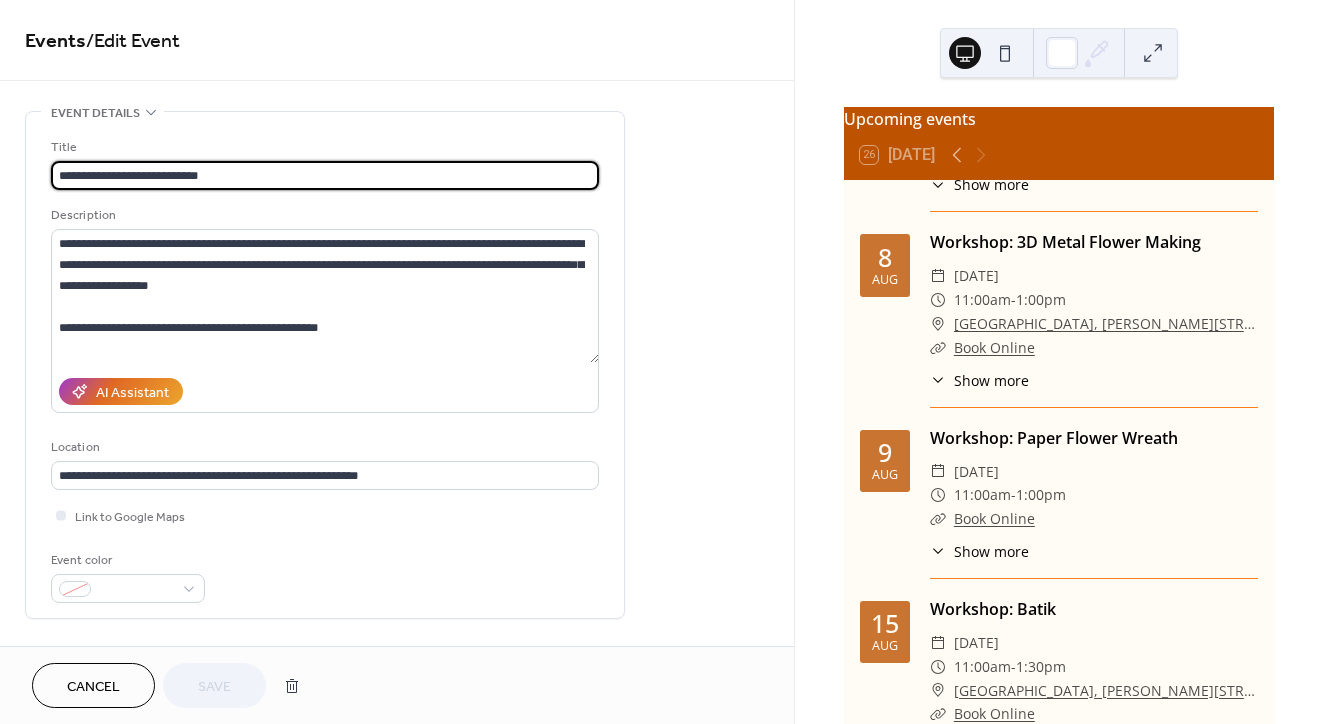 drag, startPoint x: 247, startPoint y: 169, endPoint x: 121, endPoint y: 169, distance: 126 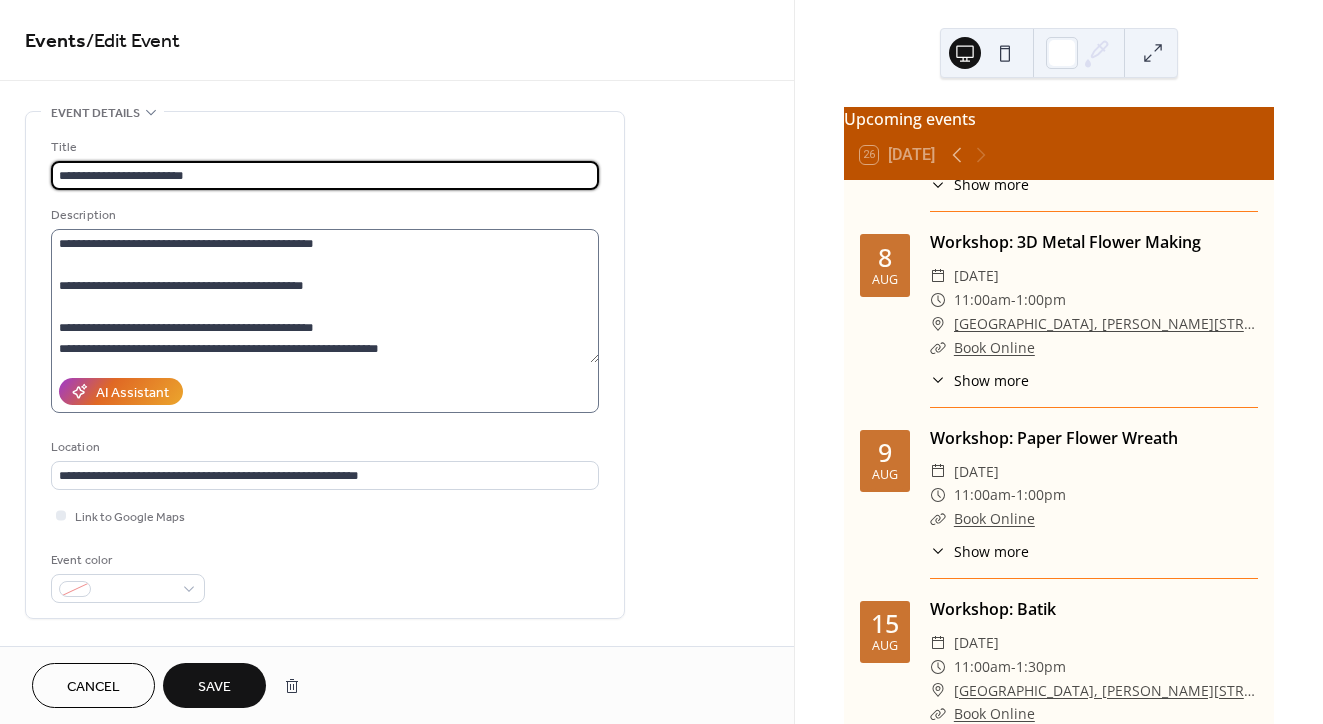scroll, scrollTop: 336, scrollLeft: 0, axis: vertical 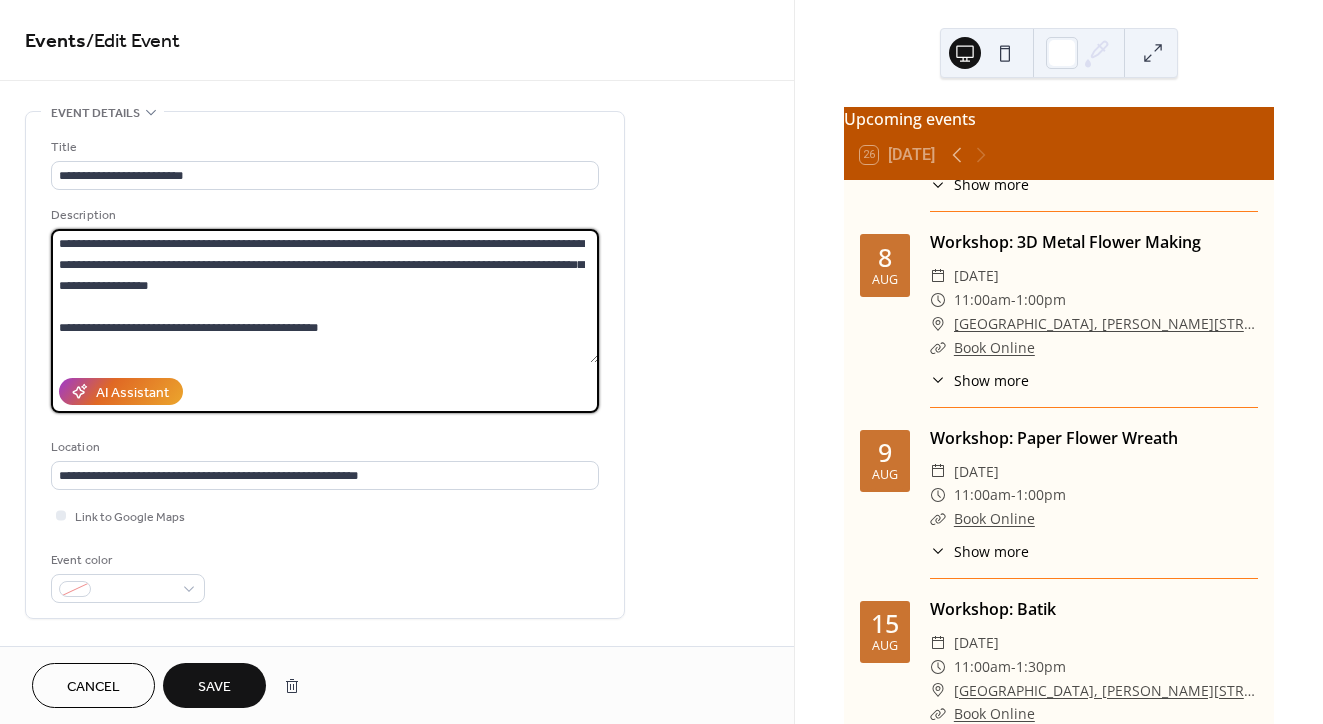 drag, startPoint x: 329, startPoint y: 285, endPoint x: 79, endPoint y: 129, distance: 294.67947 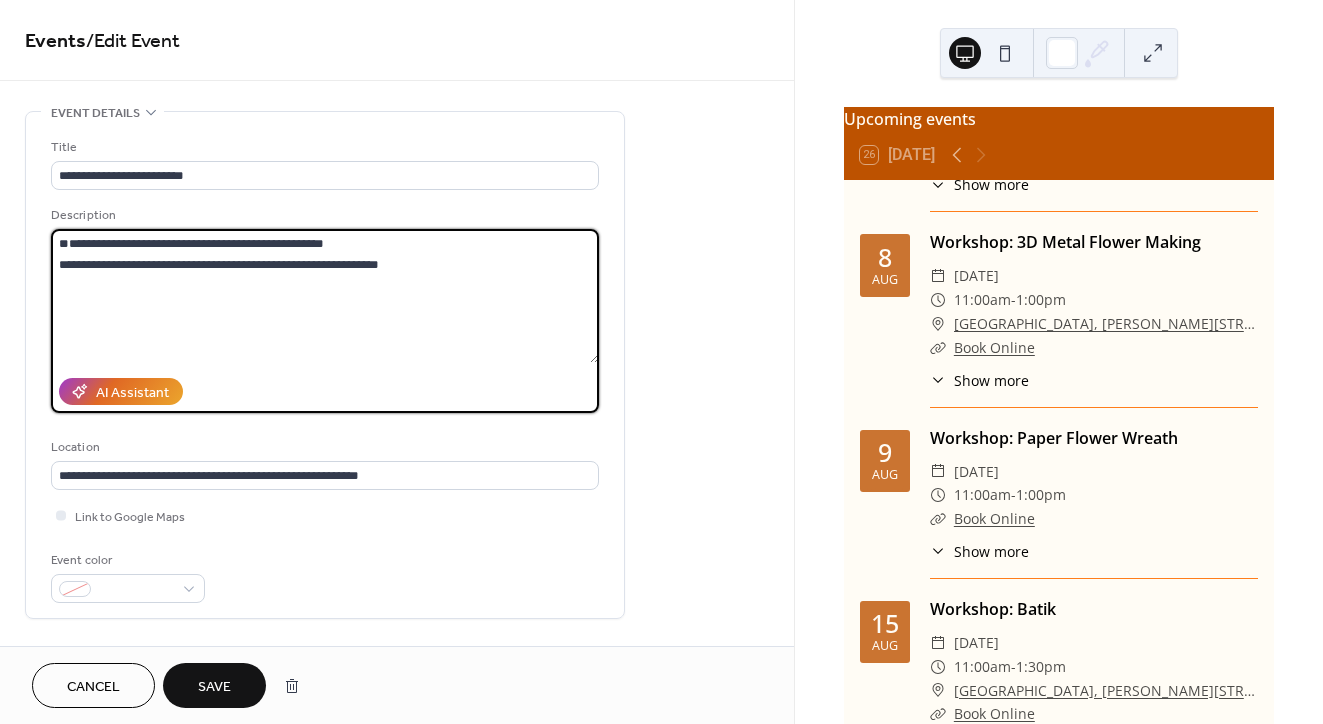paste on "**********" 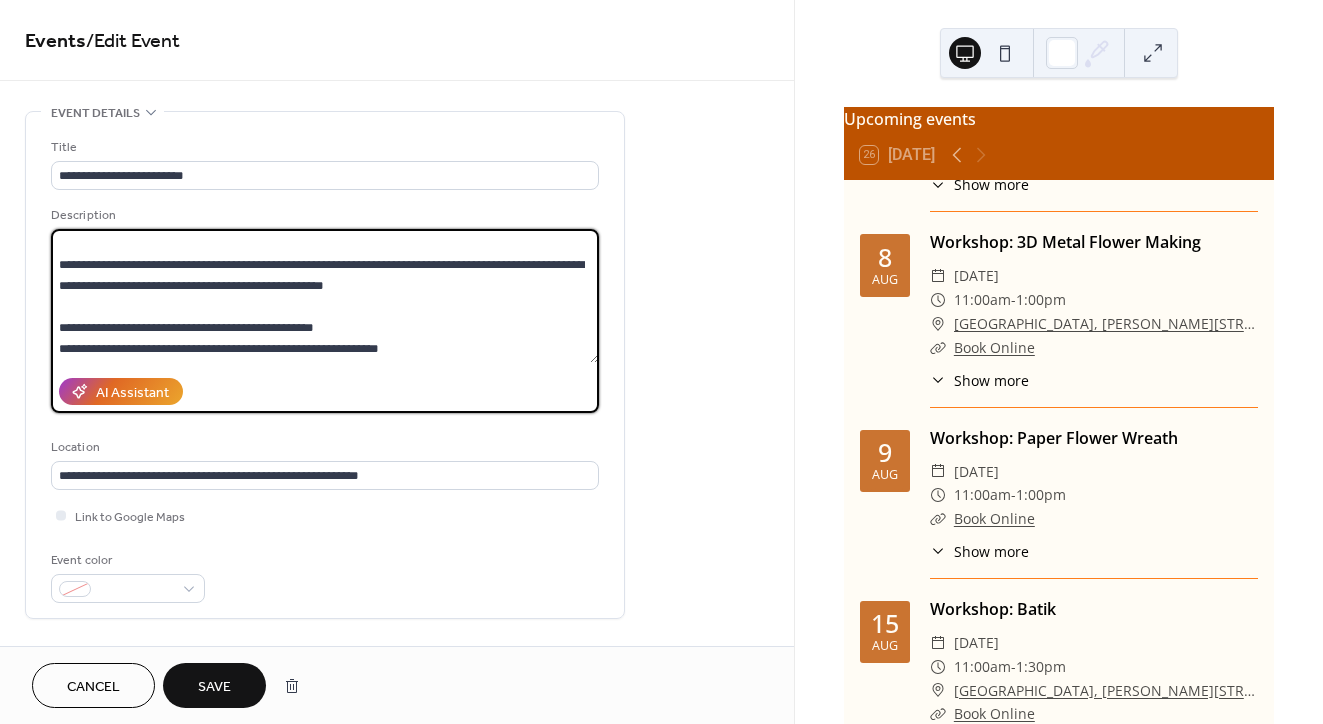 scroll, scrollTop: 315, scrollLeft: 0, axis: vertical 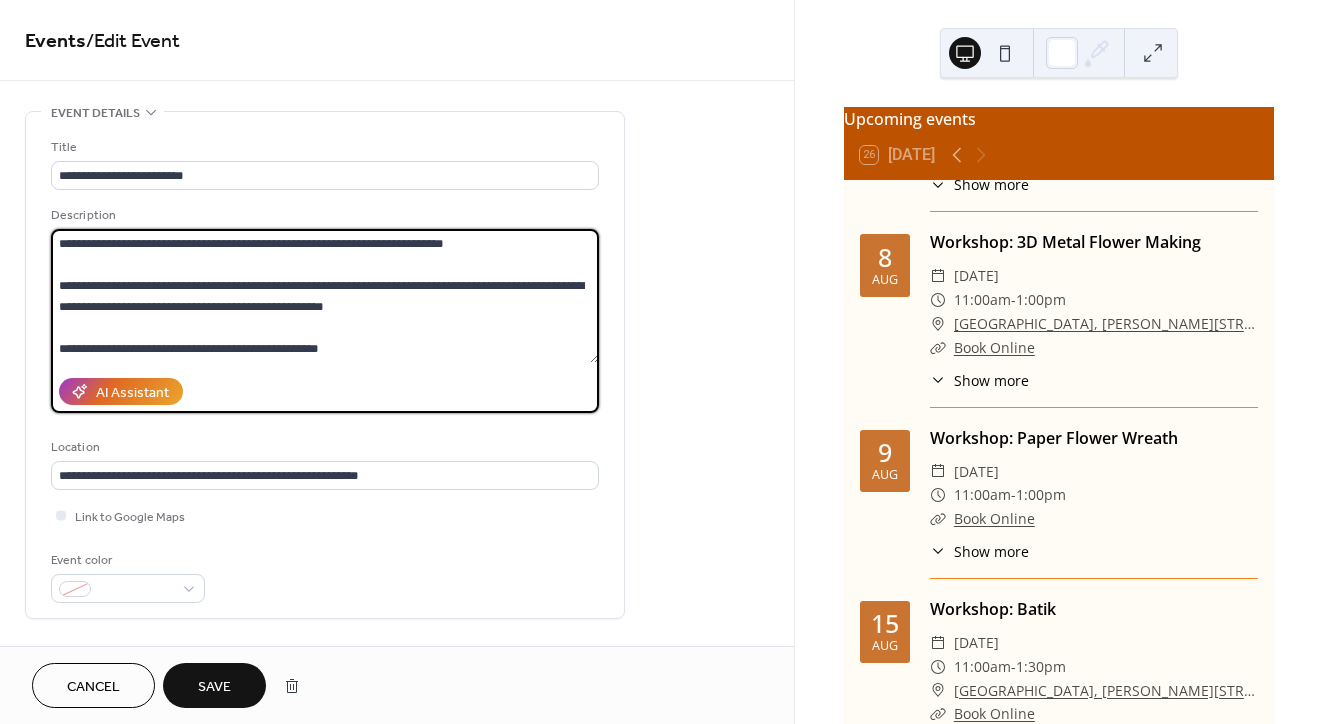 paste on "**********" 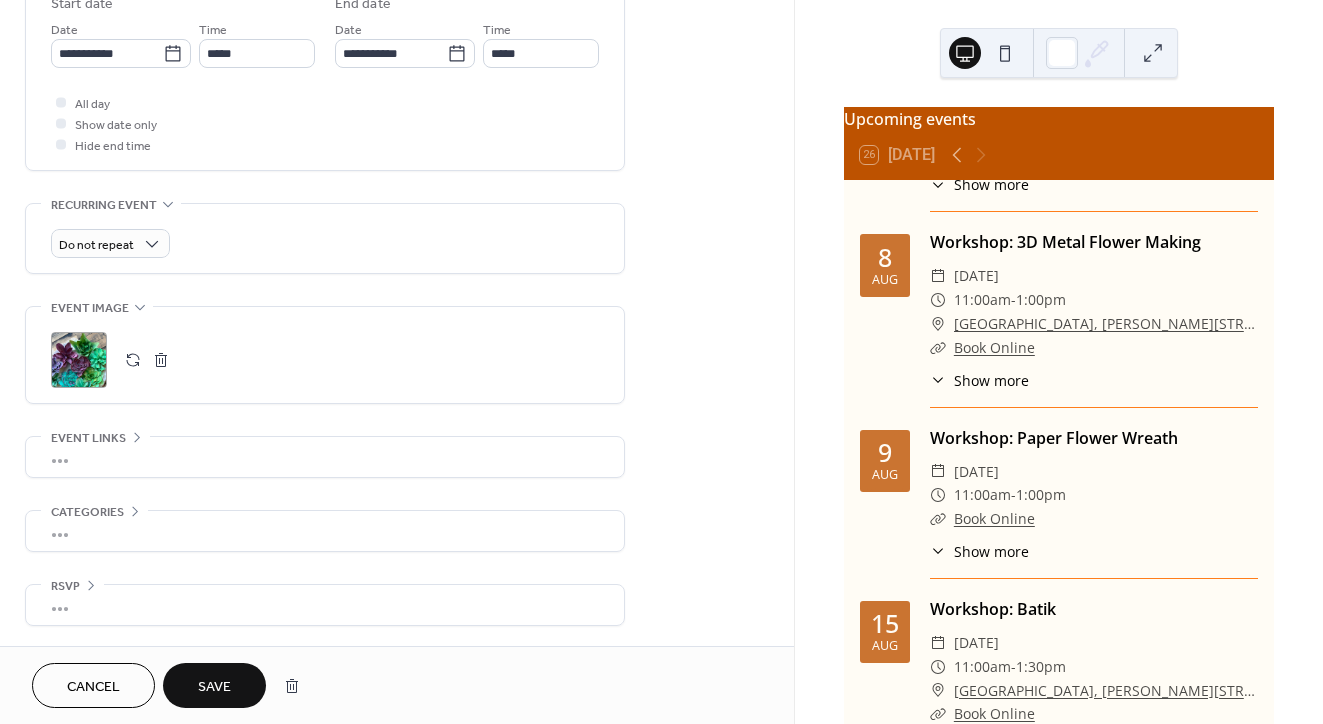 scroll, scrollTop: 689, scrollLeft: 0, axis: vertical 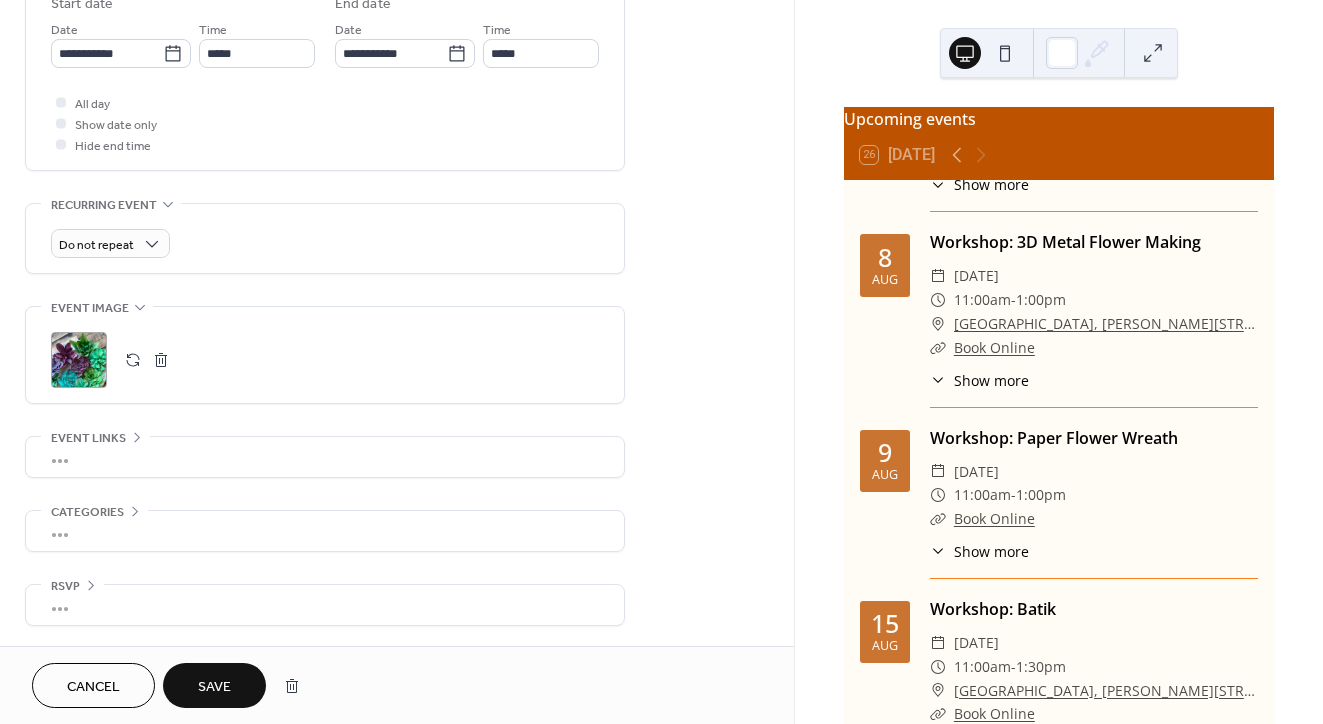 type on "**********" 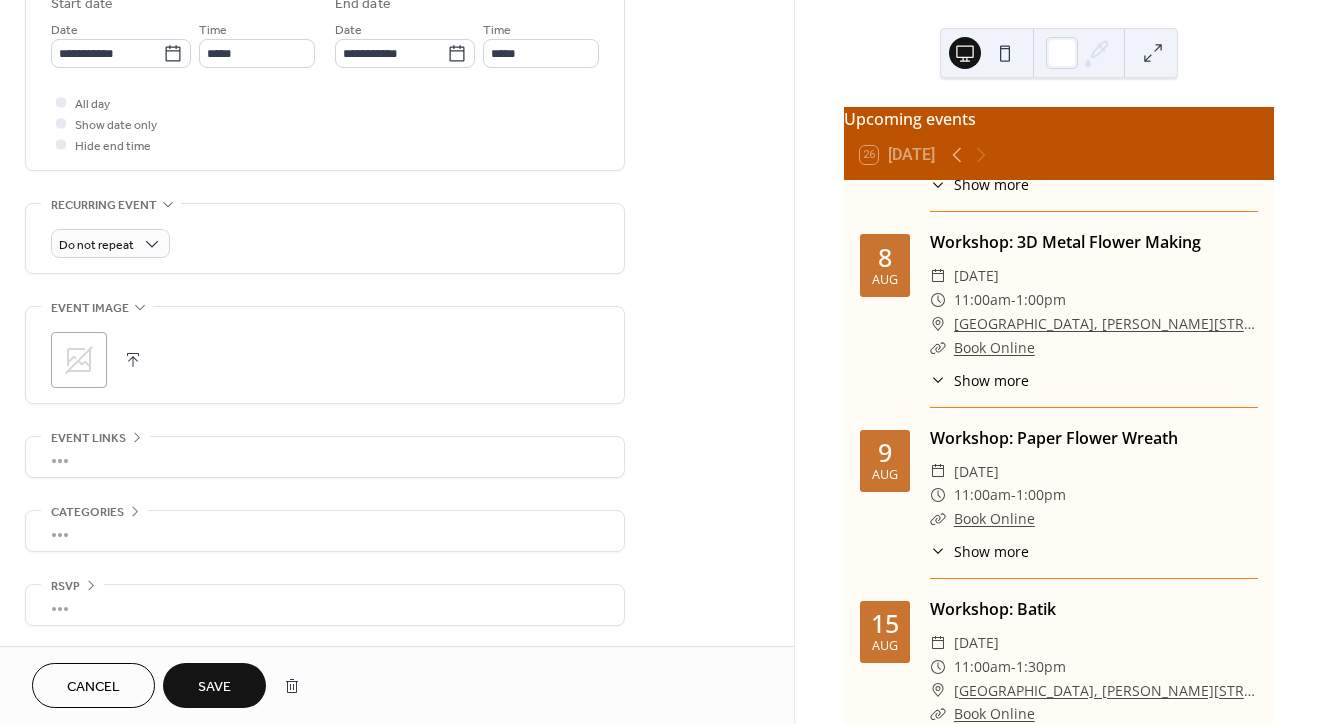 click on "•••" at bounding box center (325, 457) 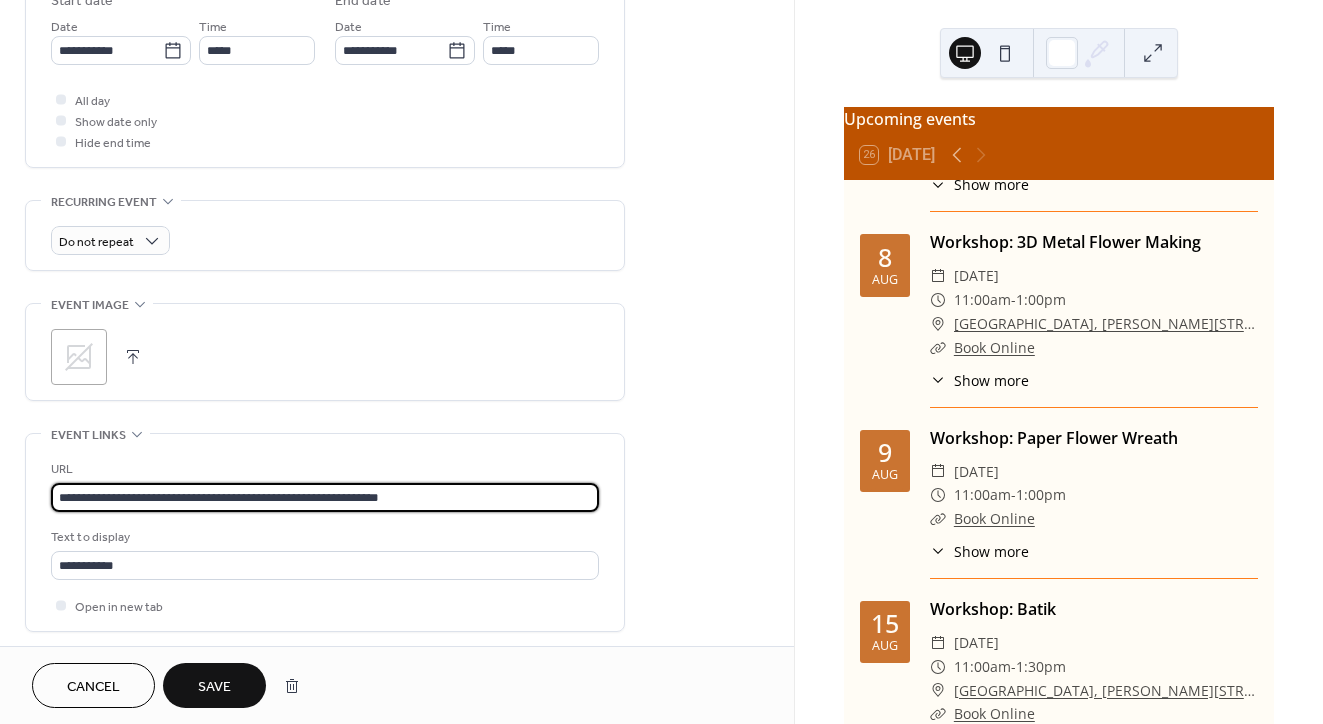 drag, startPoint x: 471, startPoint y: 508, endPoint x: 41, endPoint y: 513, distance: 430.02908 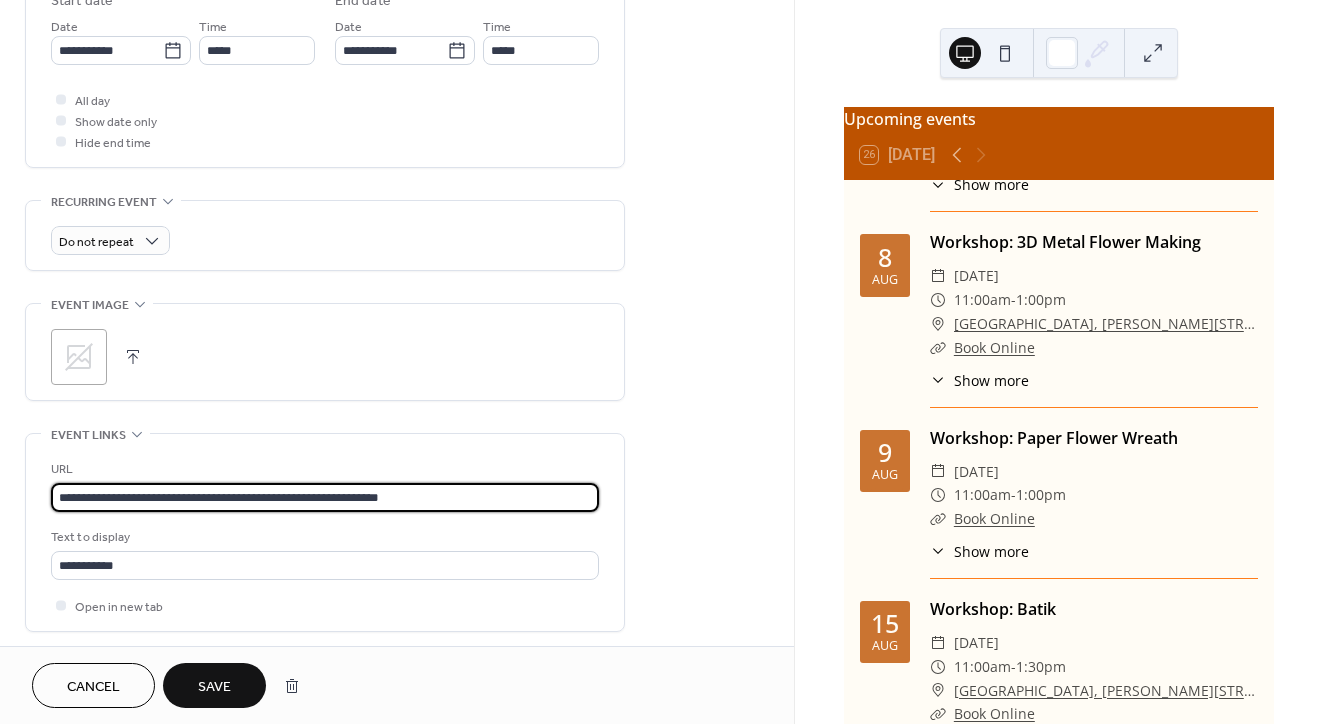 click on "**********" at bounding box center [325, 532] 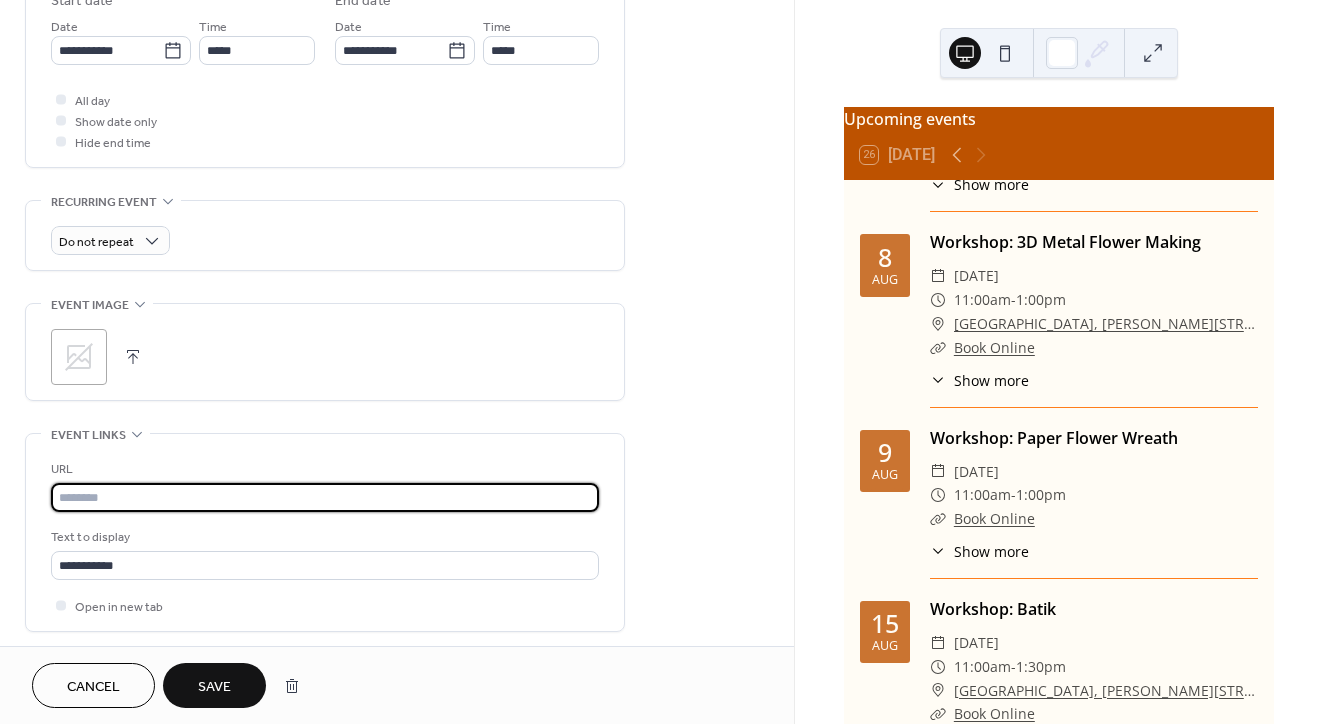paste on "**********" 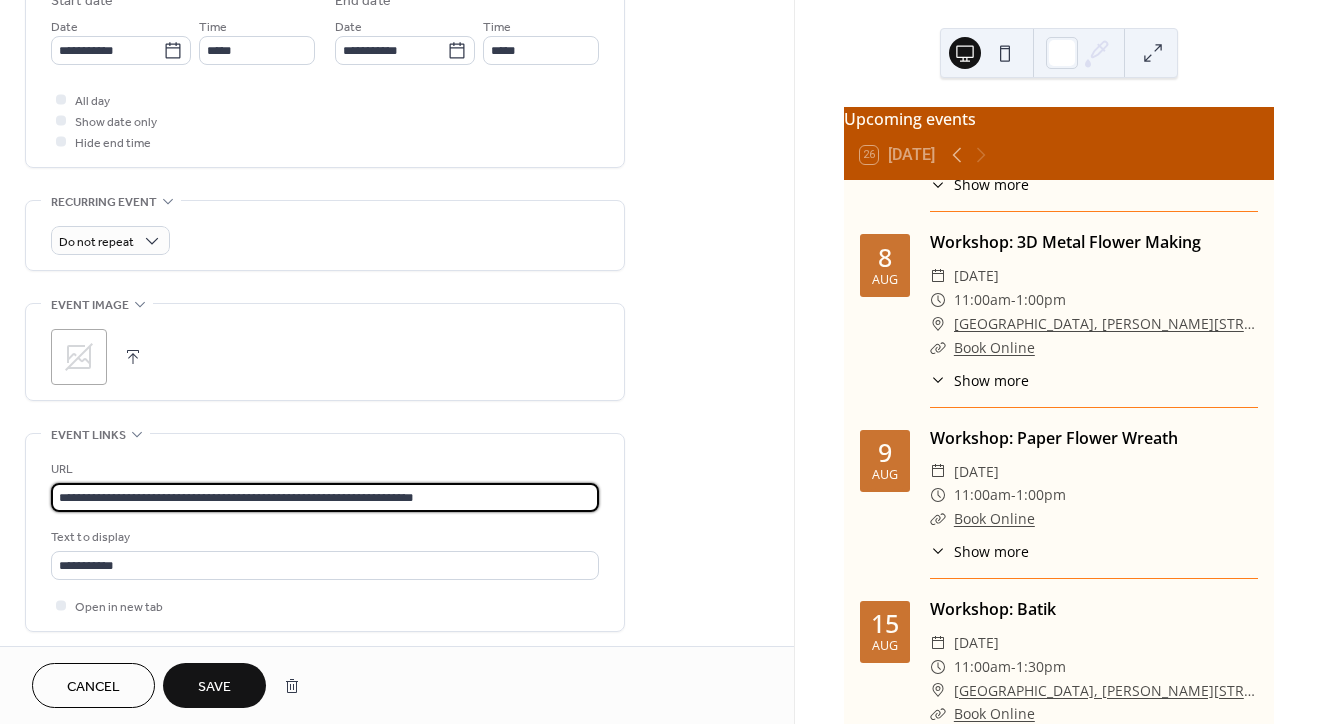 type on "**********" 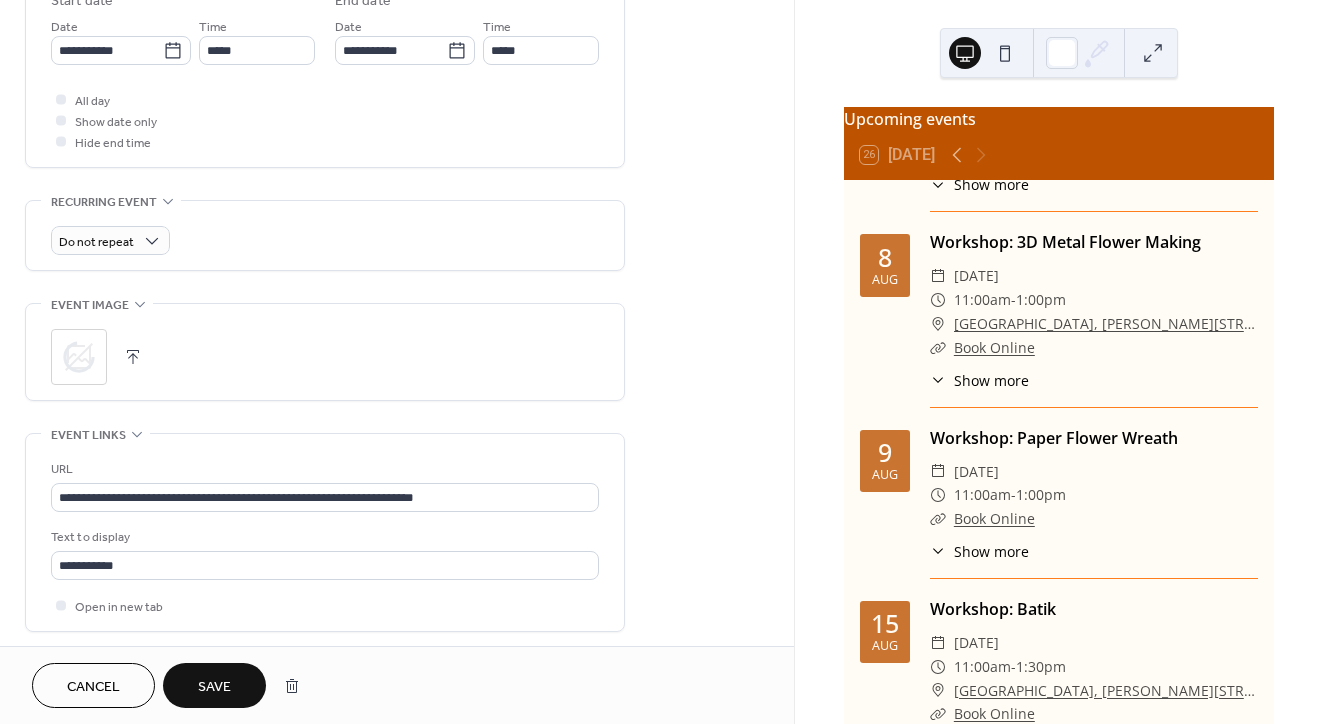click 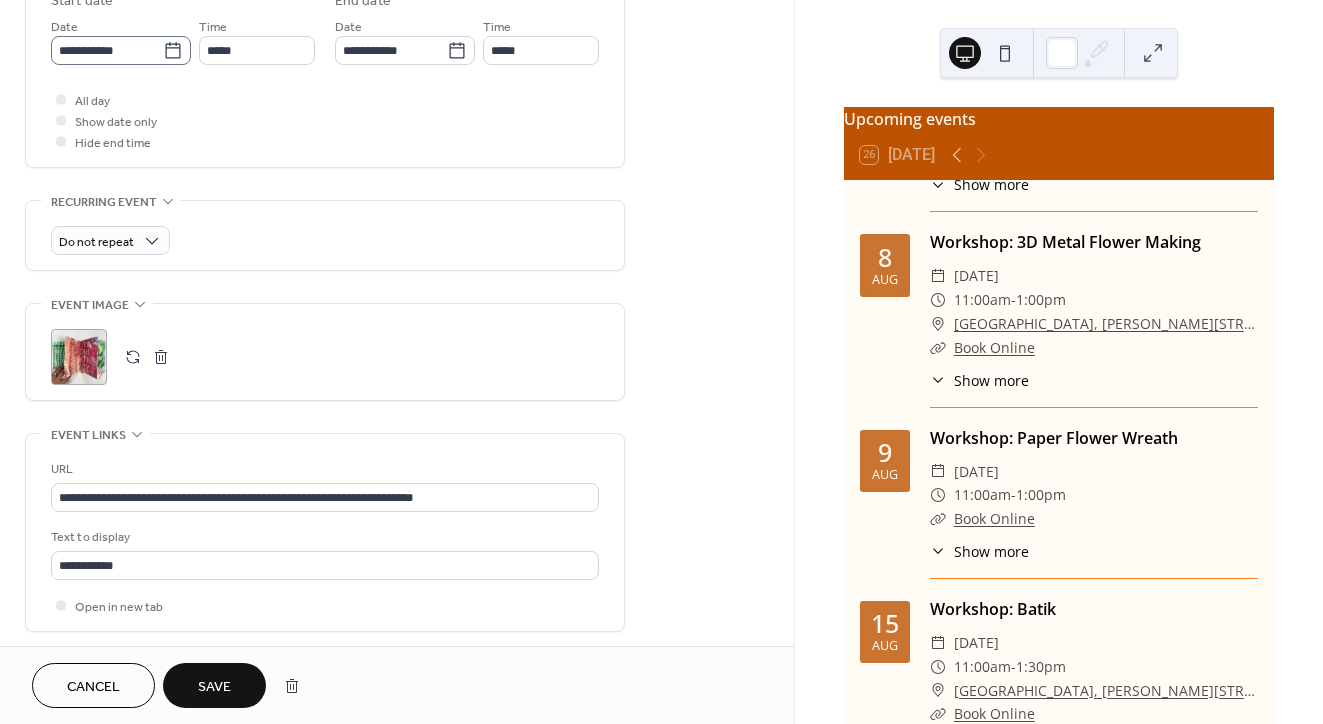 click 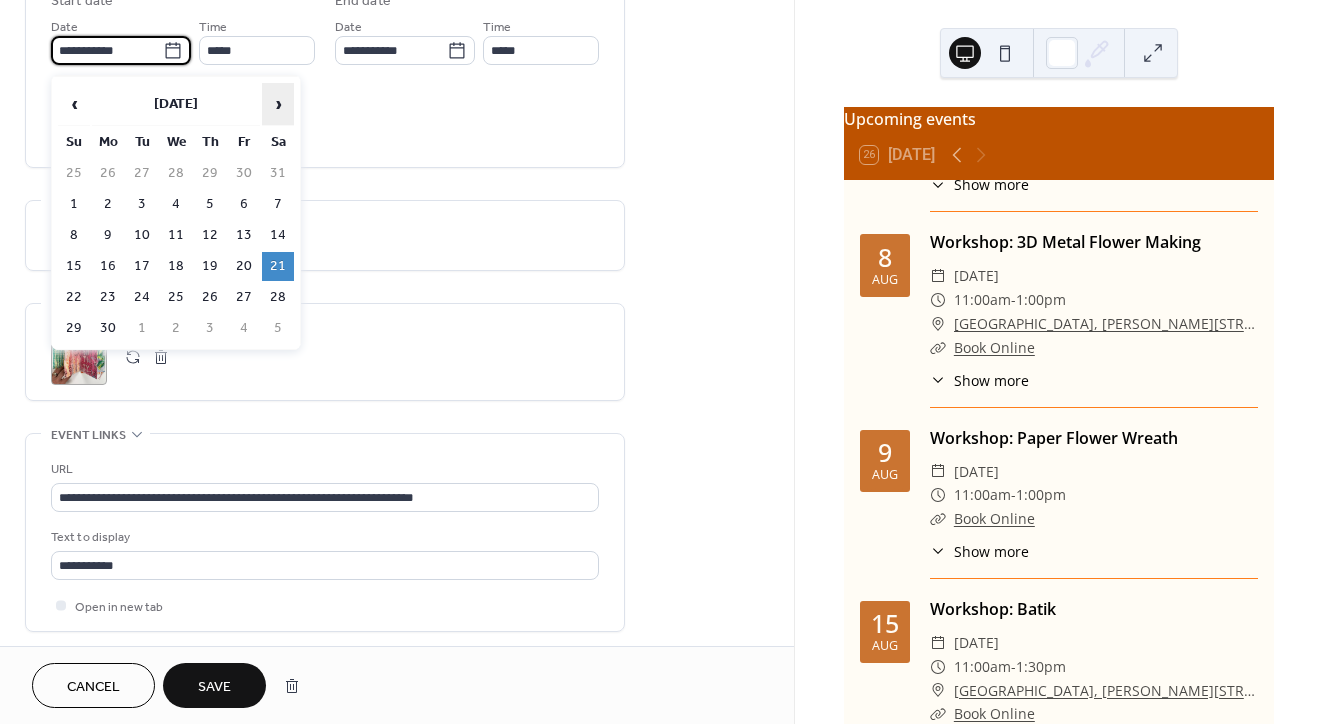 click on "›" at bounding box center [278, 104] 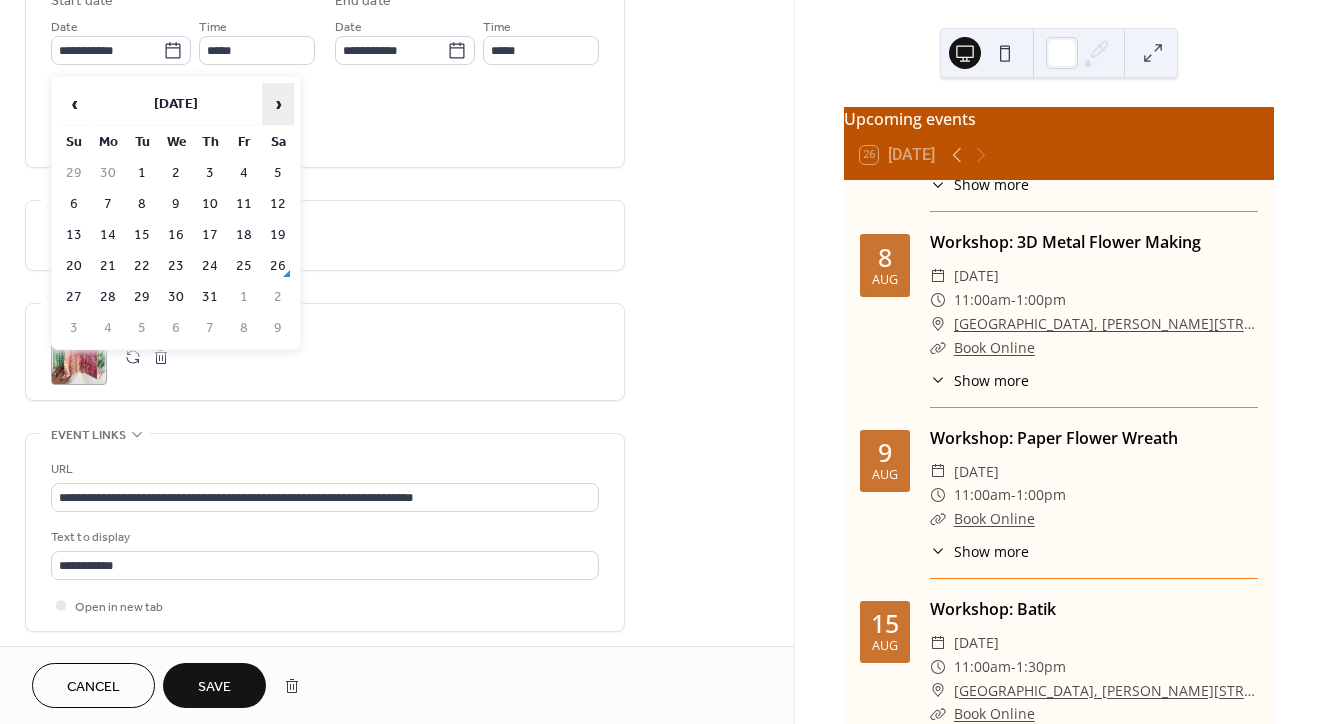 click on "›" at bounding box center (278, 104) 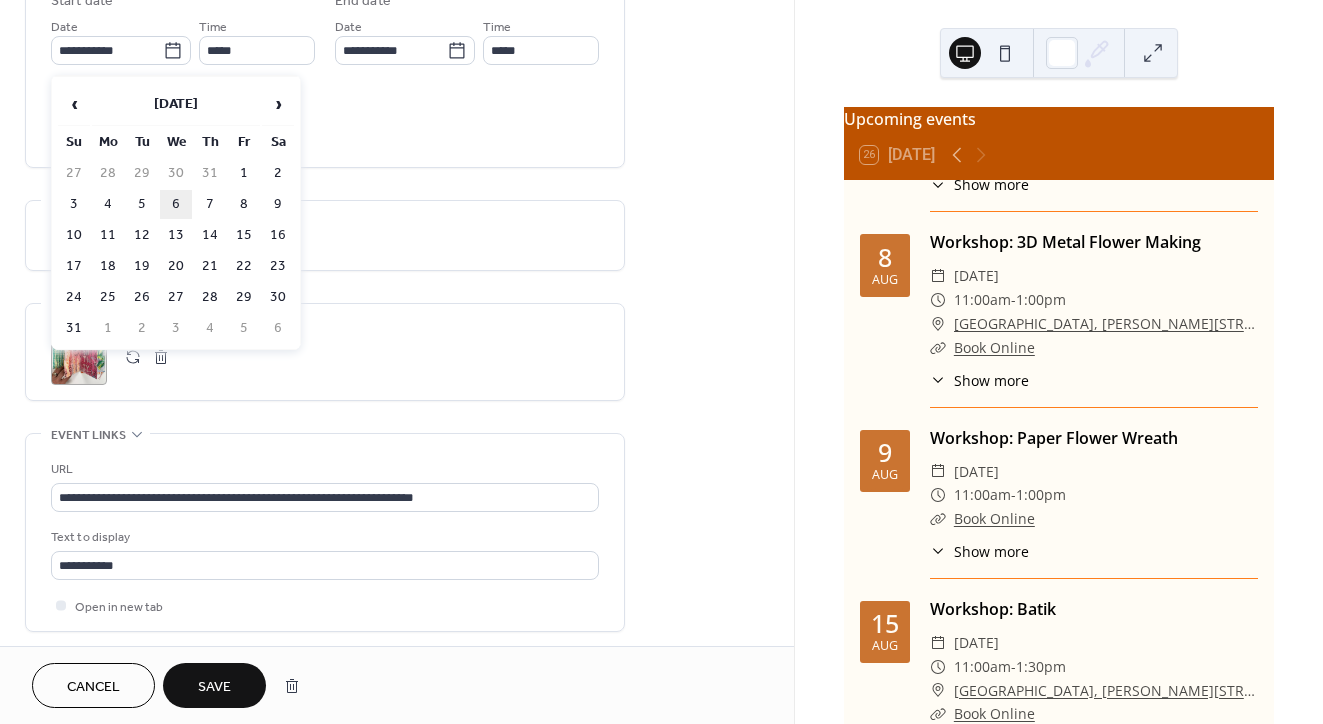 click on "6" at bounding box center [176, 204] 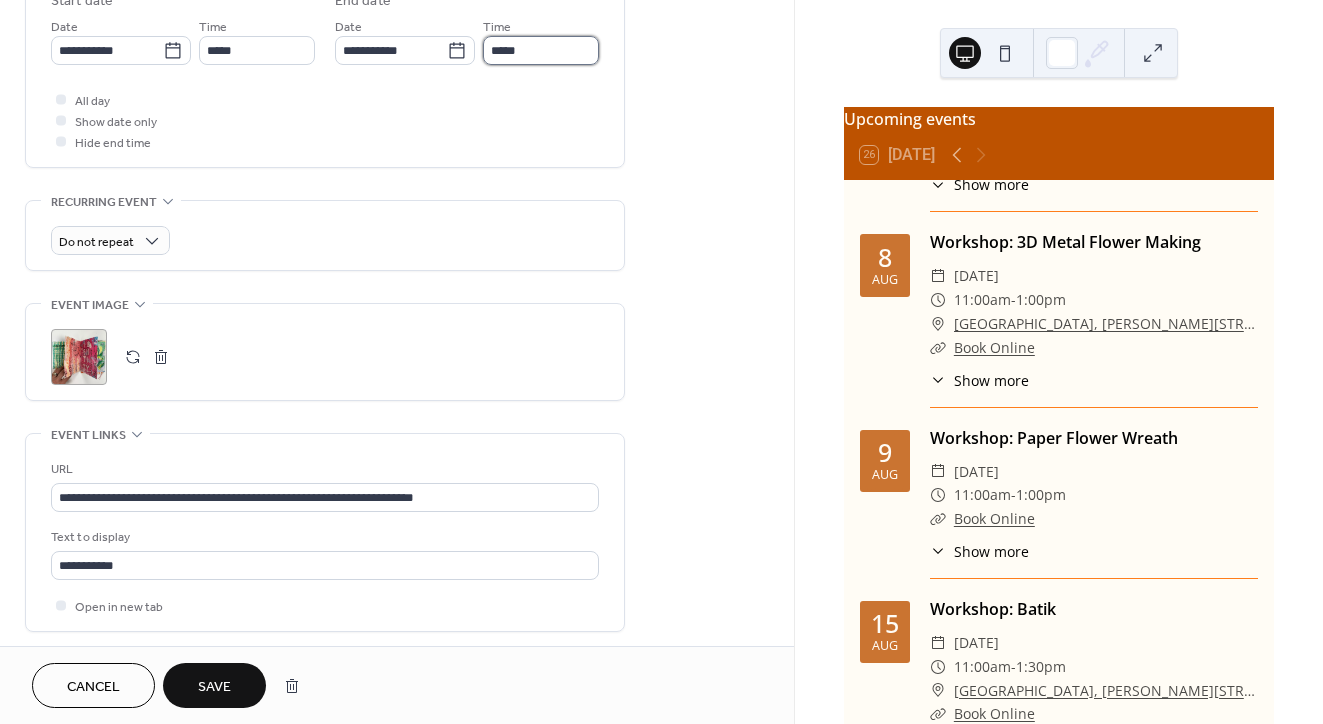 click on "*****" at bounding box center [541, 50] 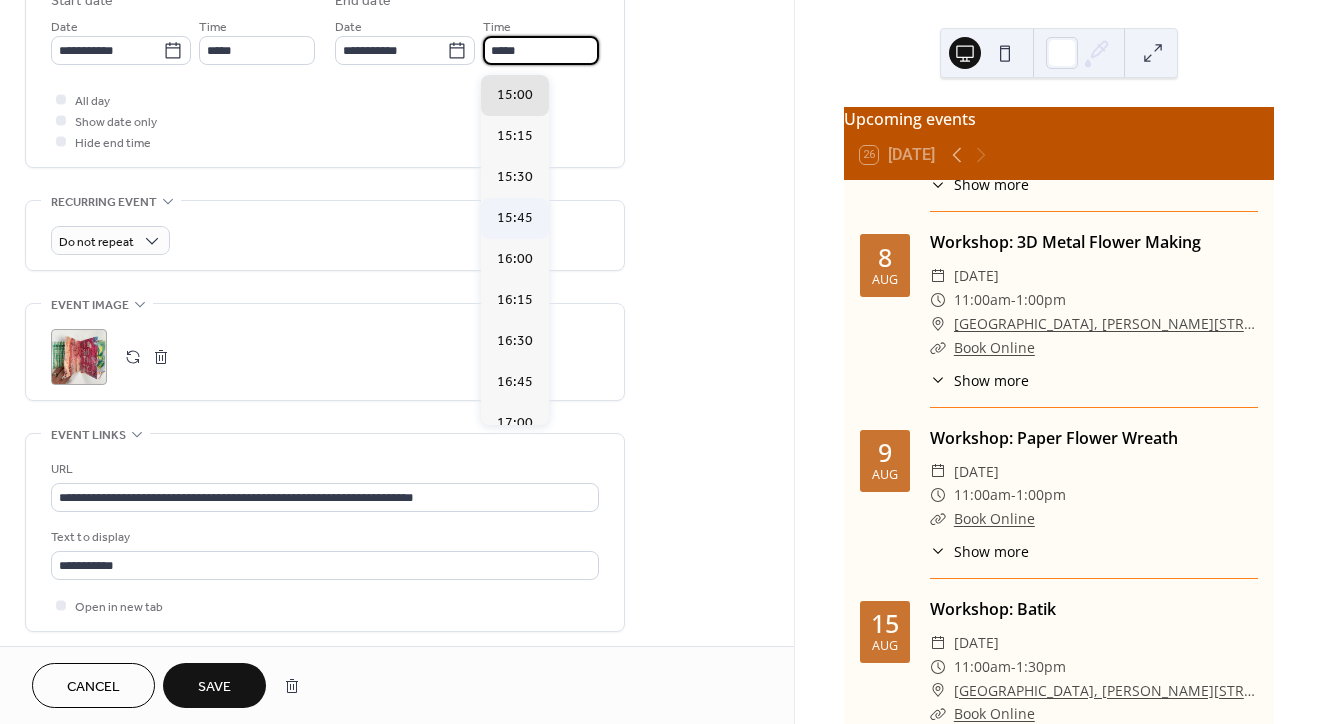 scroll, scrollTop: 238, scrollLeft: 0, axis: vertical 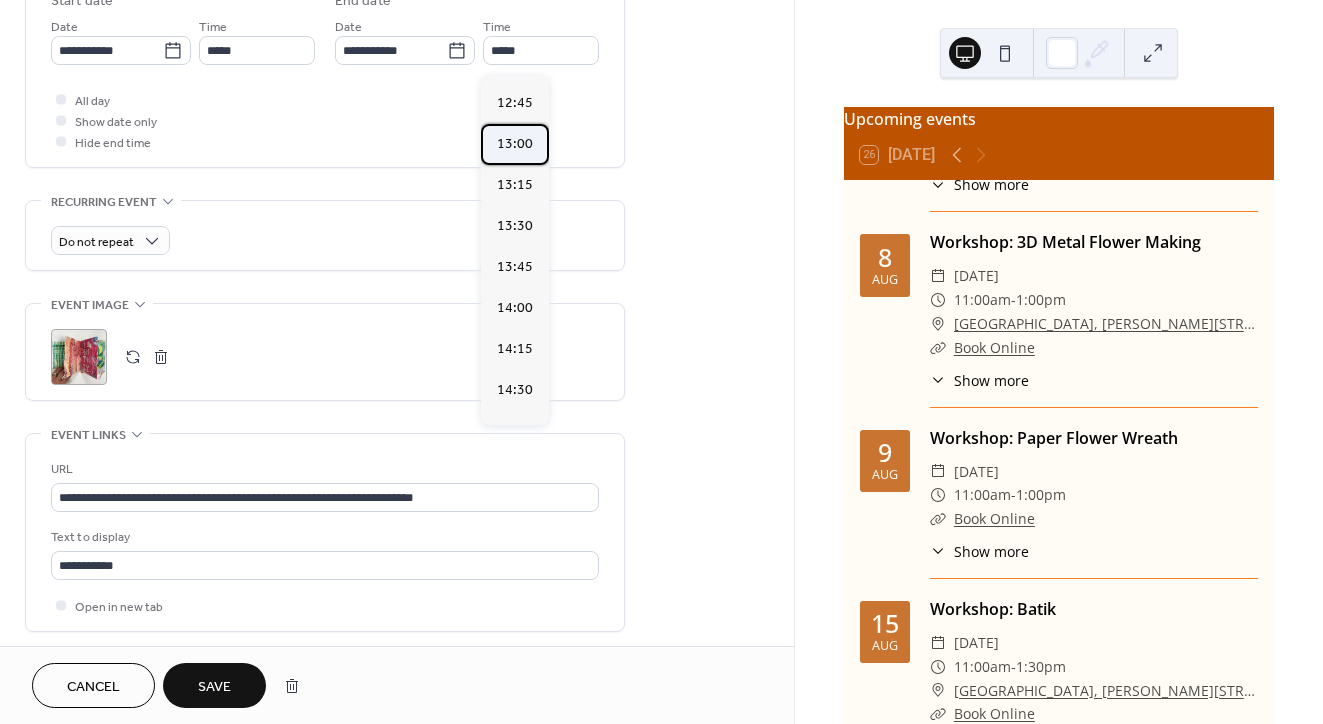 click on "13:00" at bounding box center [515, 144] 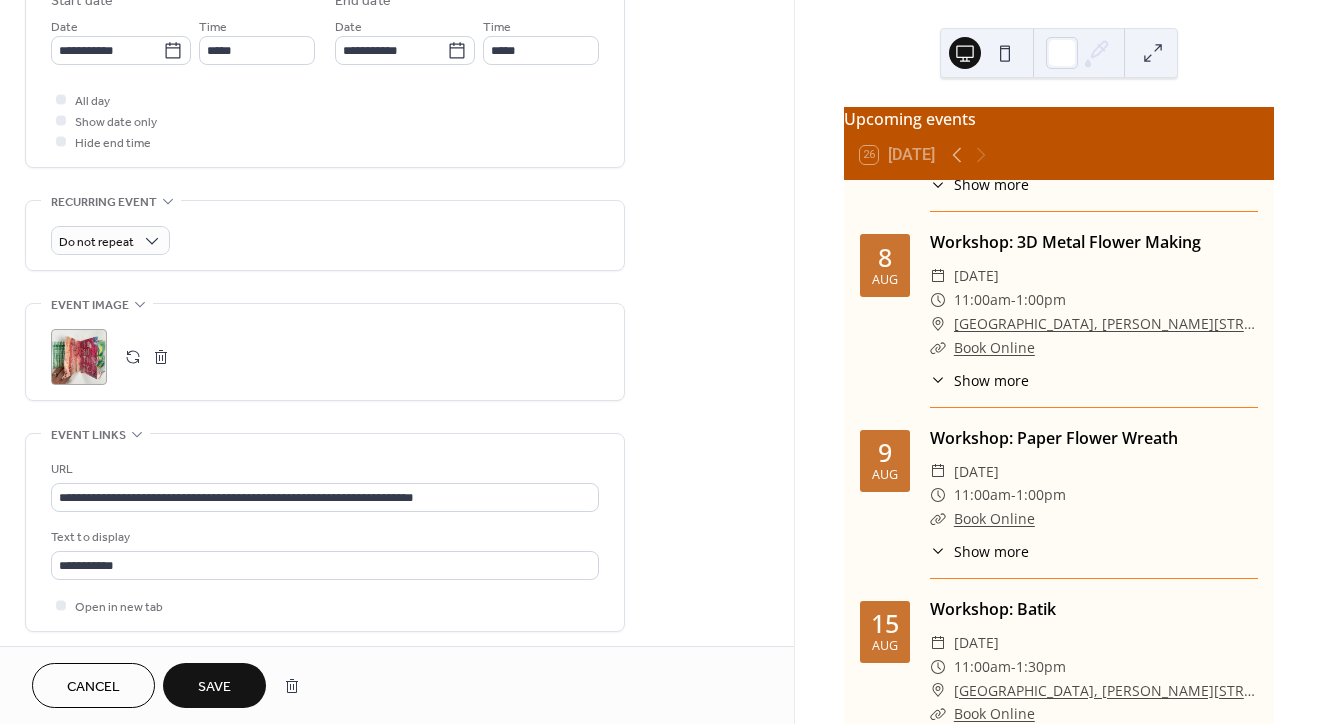 click on "Save" at bounding box center [214, 685] 